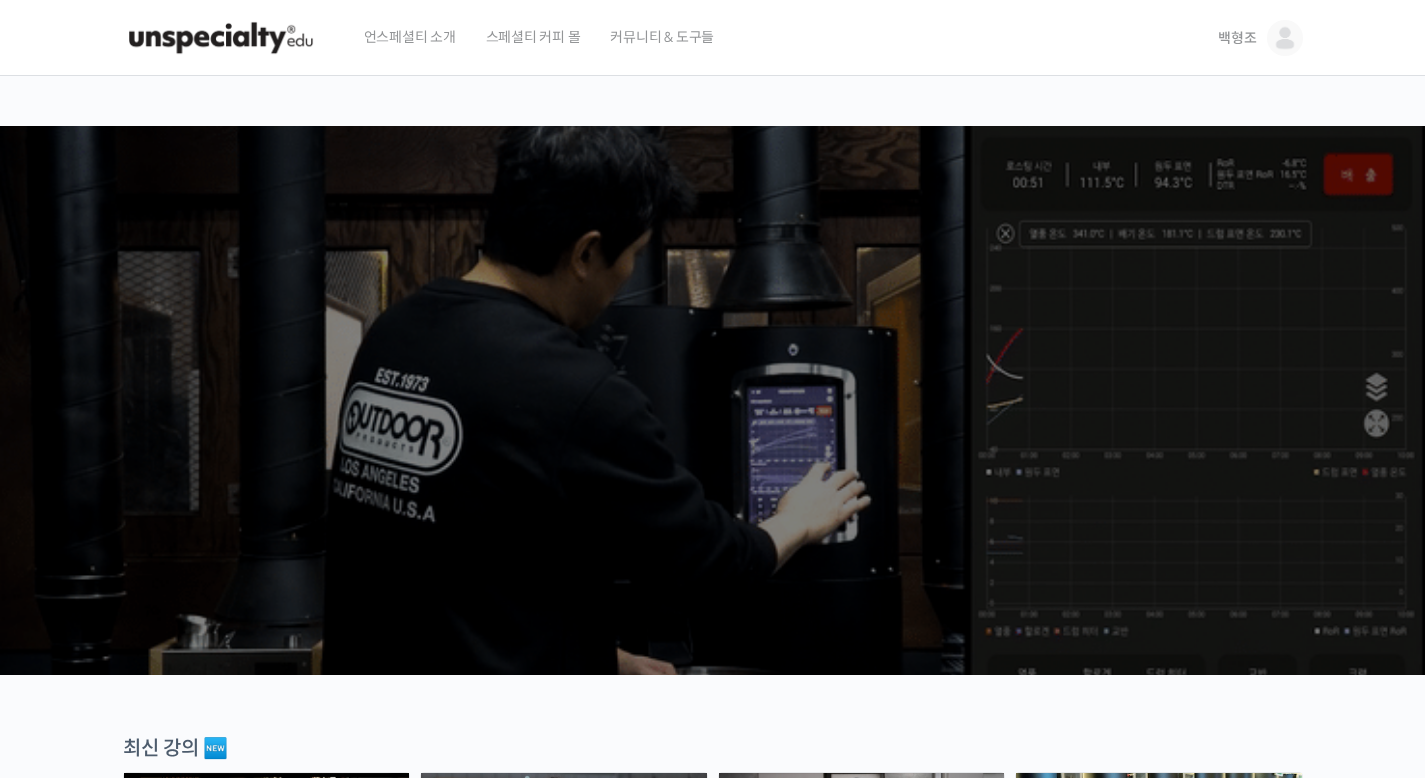 scroll, scrollTop: 0, scrollLeft: 0, axis: both 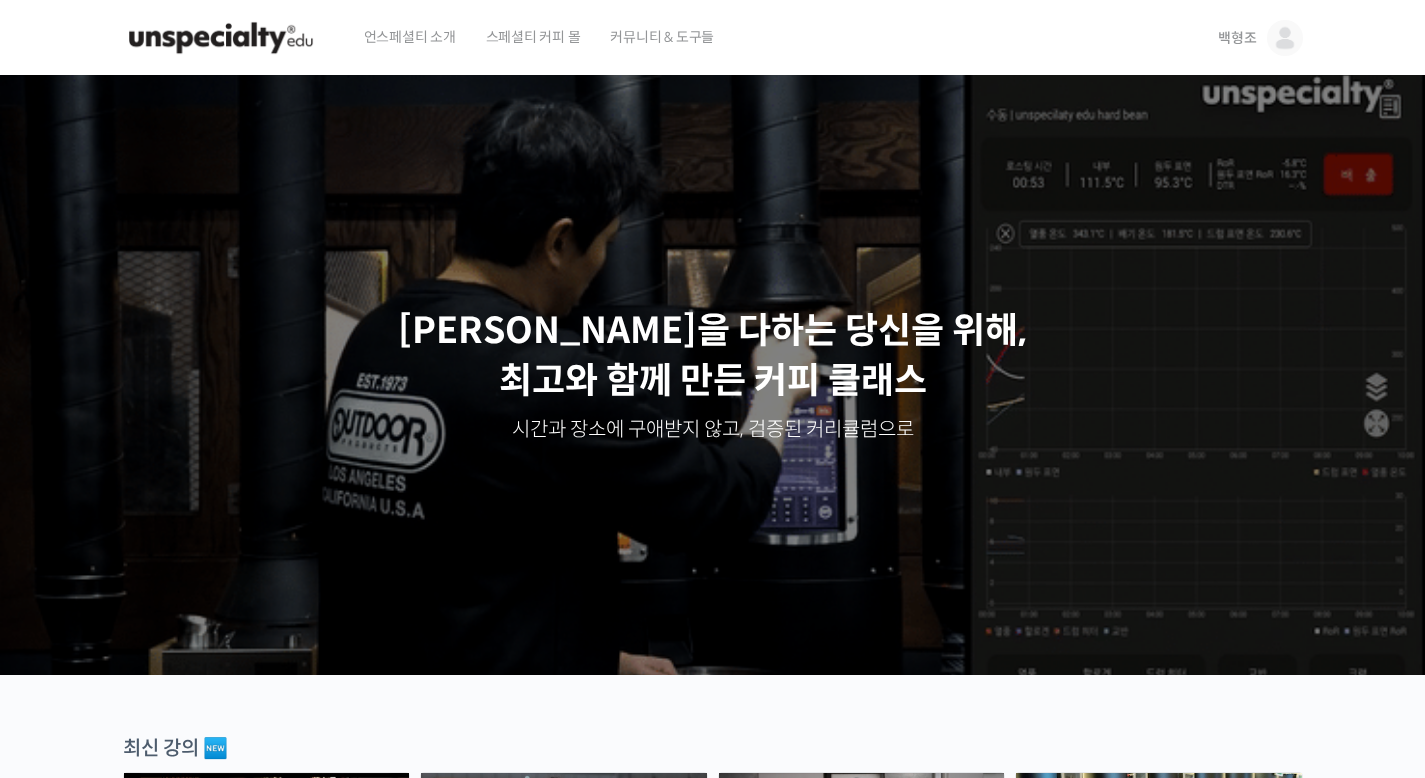 click on "백형조" at bounding box center [1237, 38] 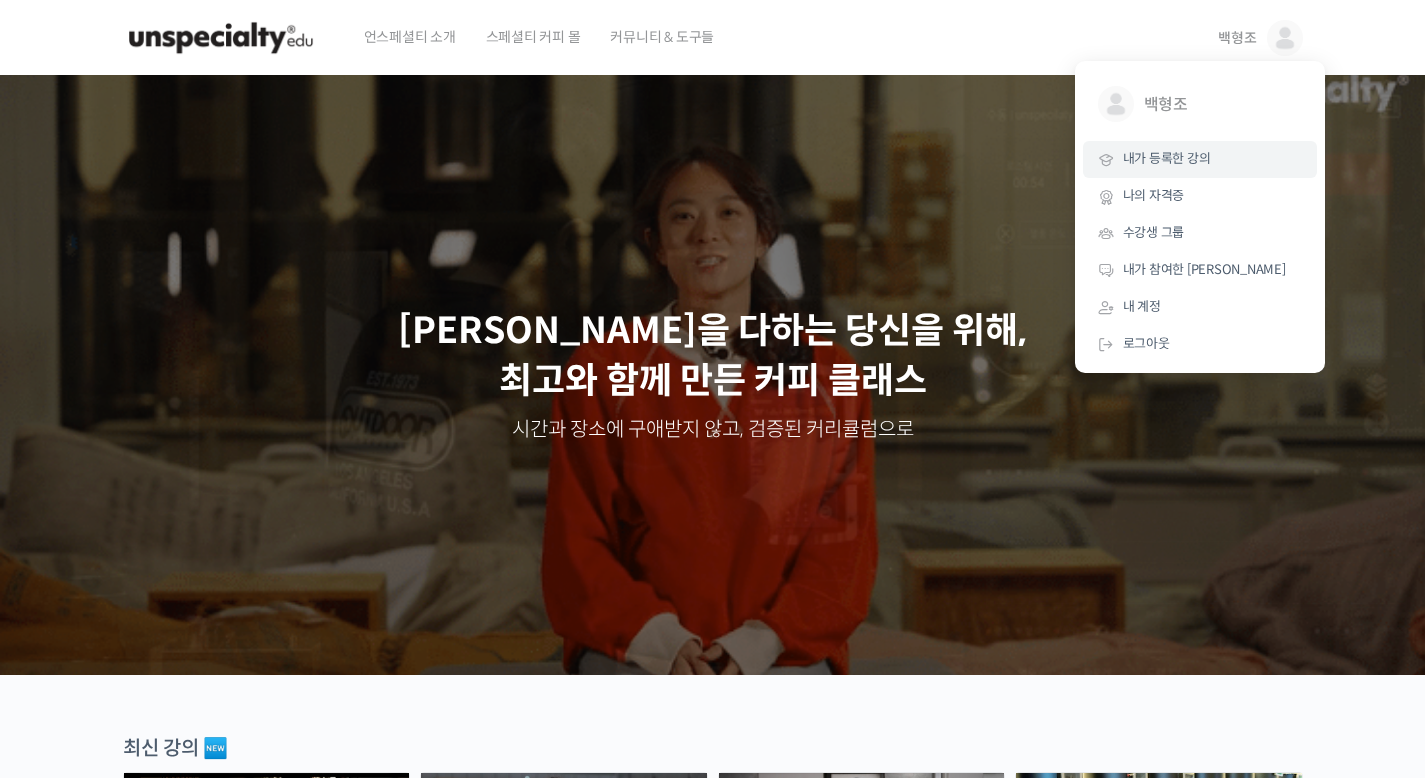 click on "내가 등록한 강의" at bounding box center [1167, 158] 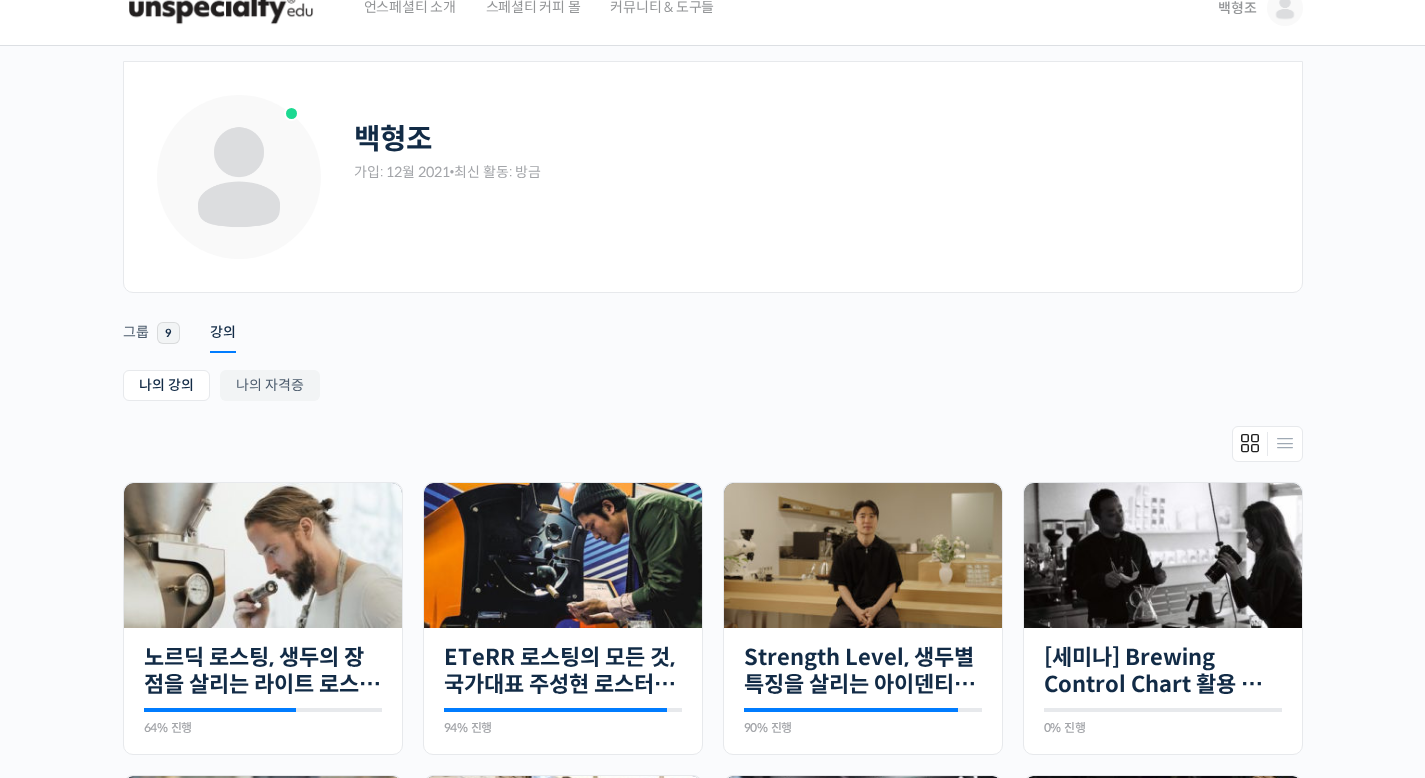 scroll, scrollTop: 32, scrollLeft: 0, axis: vertical 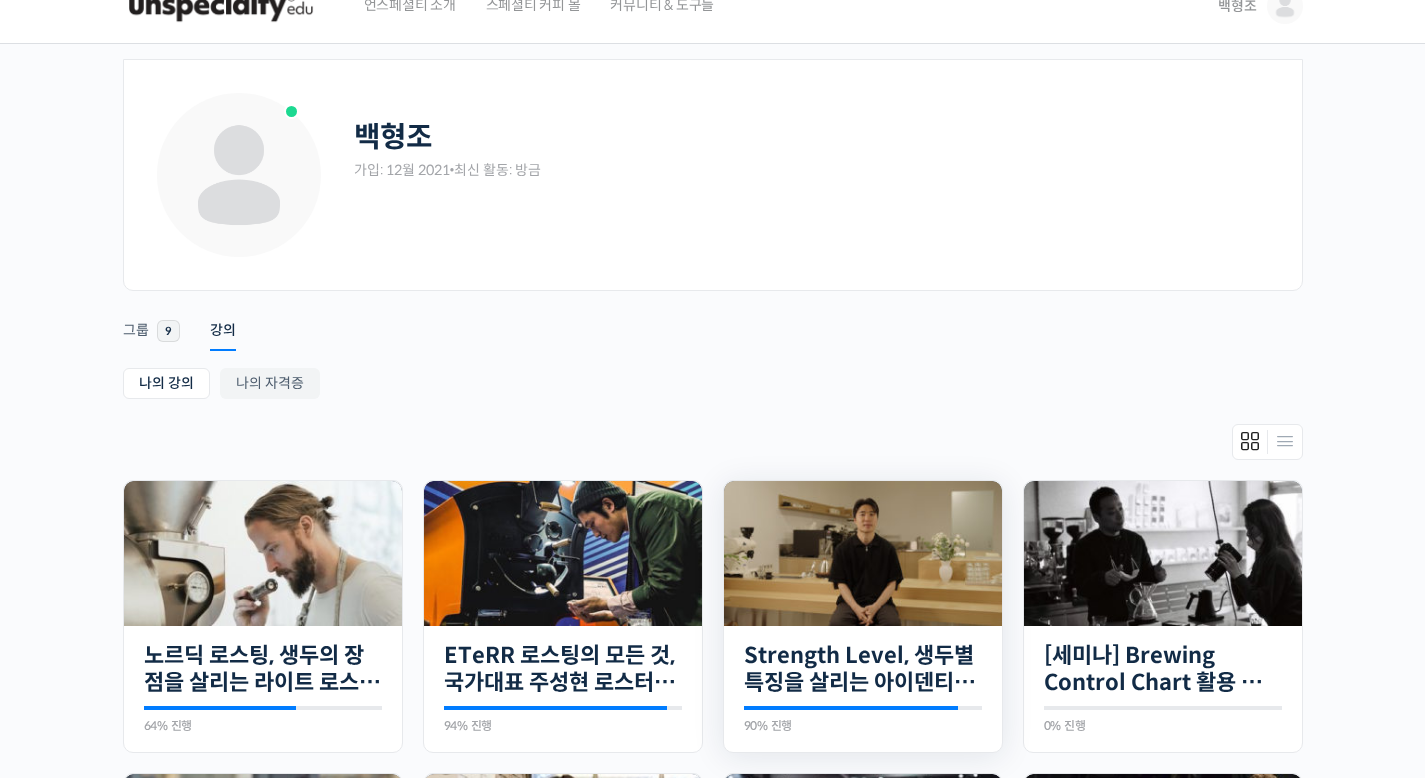 click on "21개의 수업
Strength Level, 생두별 특징을 살리는 아이덴티티 커피랩 윤원균 대표의 로스팅 클래스
90% 진행
최근 활동: 2023년 09월 03일 10:22 오후
윤원균 로스터를 소개합니다! <아이덴티티 커피랩> 대표 아이덴티티 커피랩은 수많은 연구와 시행 착오 끝에 본인들만의 로스팅 스타일을 만들었고, 이를 바탕으로 전국 250여곳의 카페에 월 7-8톤의 원두를…" at bounding box center (863, 689) 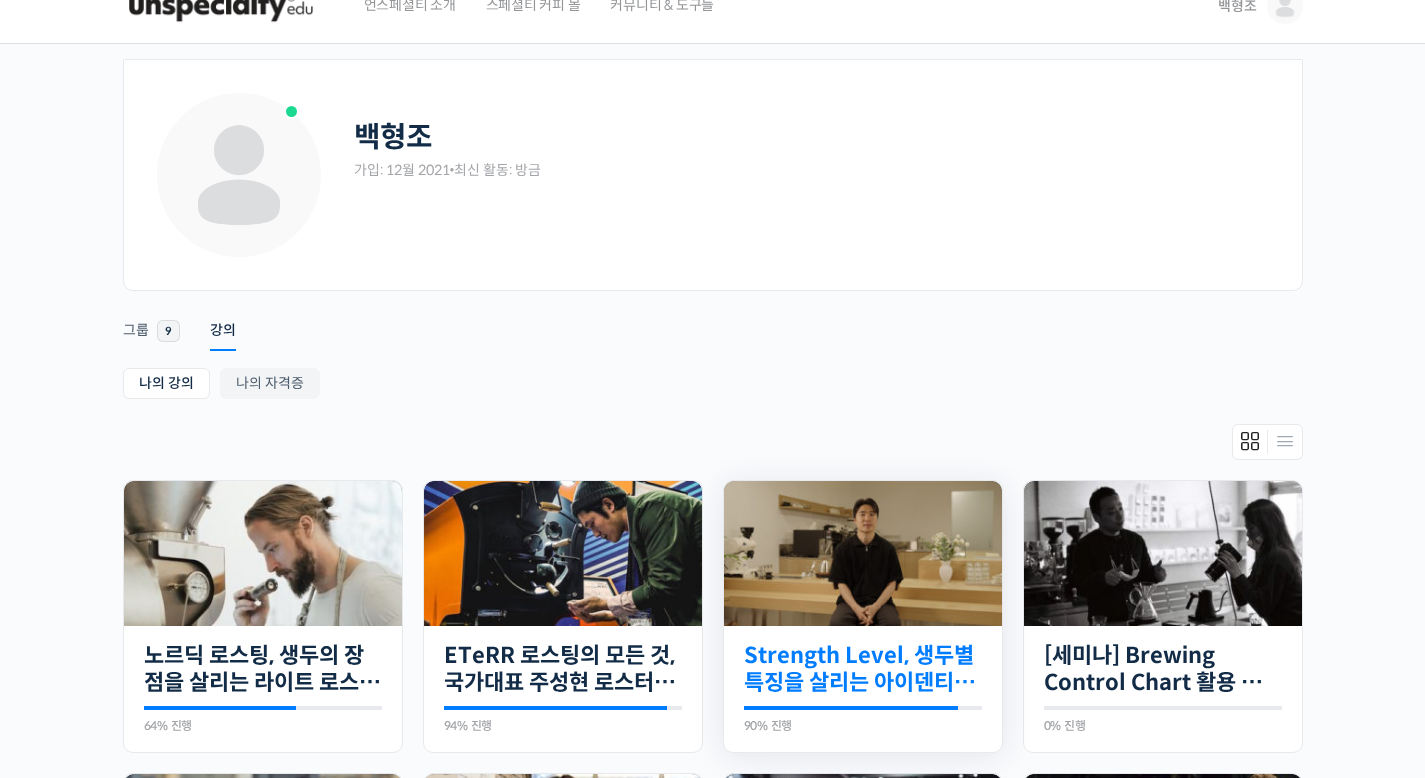 click on "Strength Level, 생두별 특징을 살리는 아이덴티티 커피랩 [PERSON_NAME] [PERSON_NAME]의 로스팅 클래스" at bounding box center (863, 669) 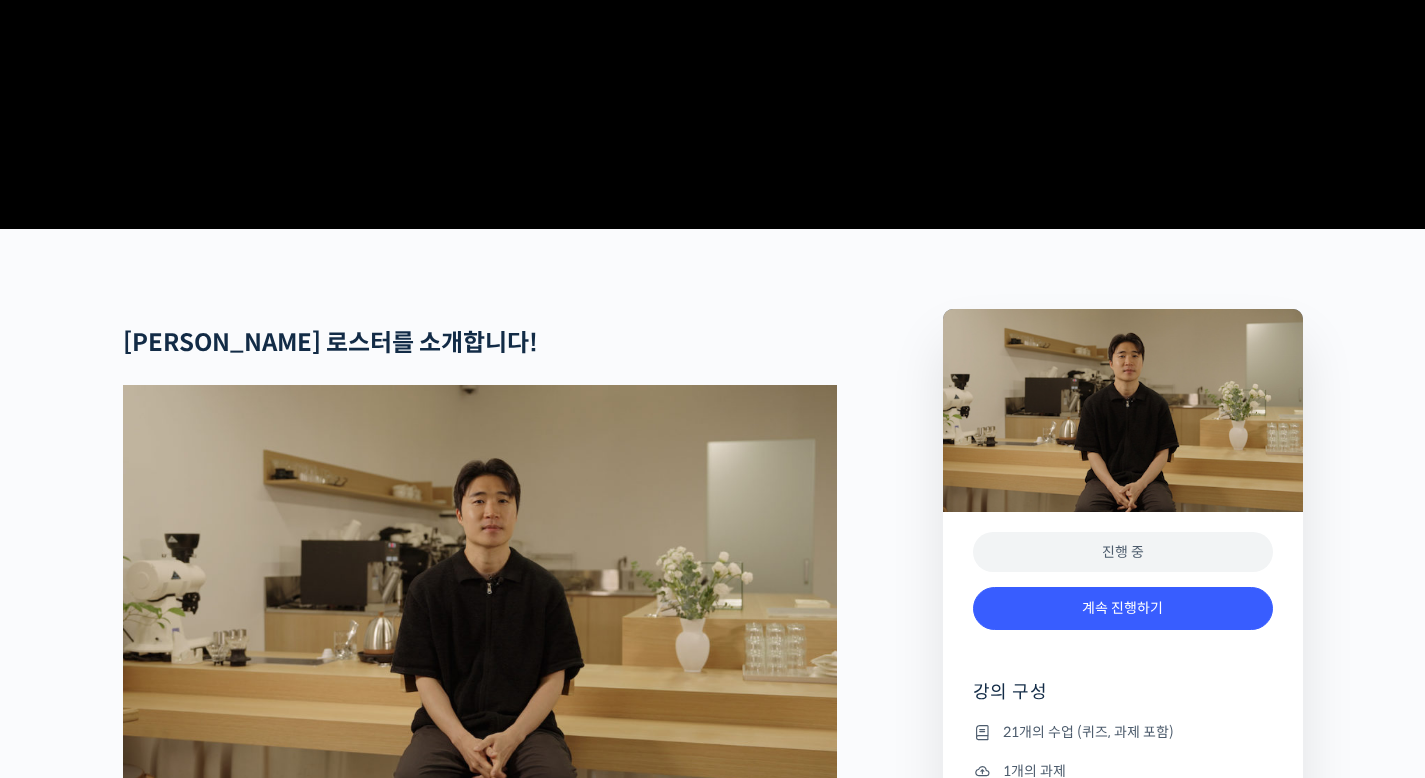 scroll, scrollTop: 799, scrollLeft: 0, axis: vertical 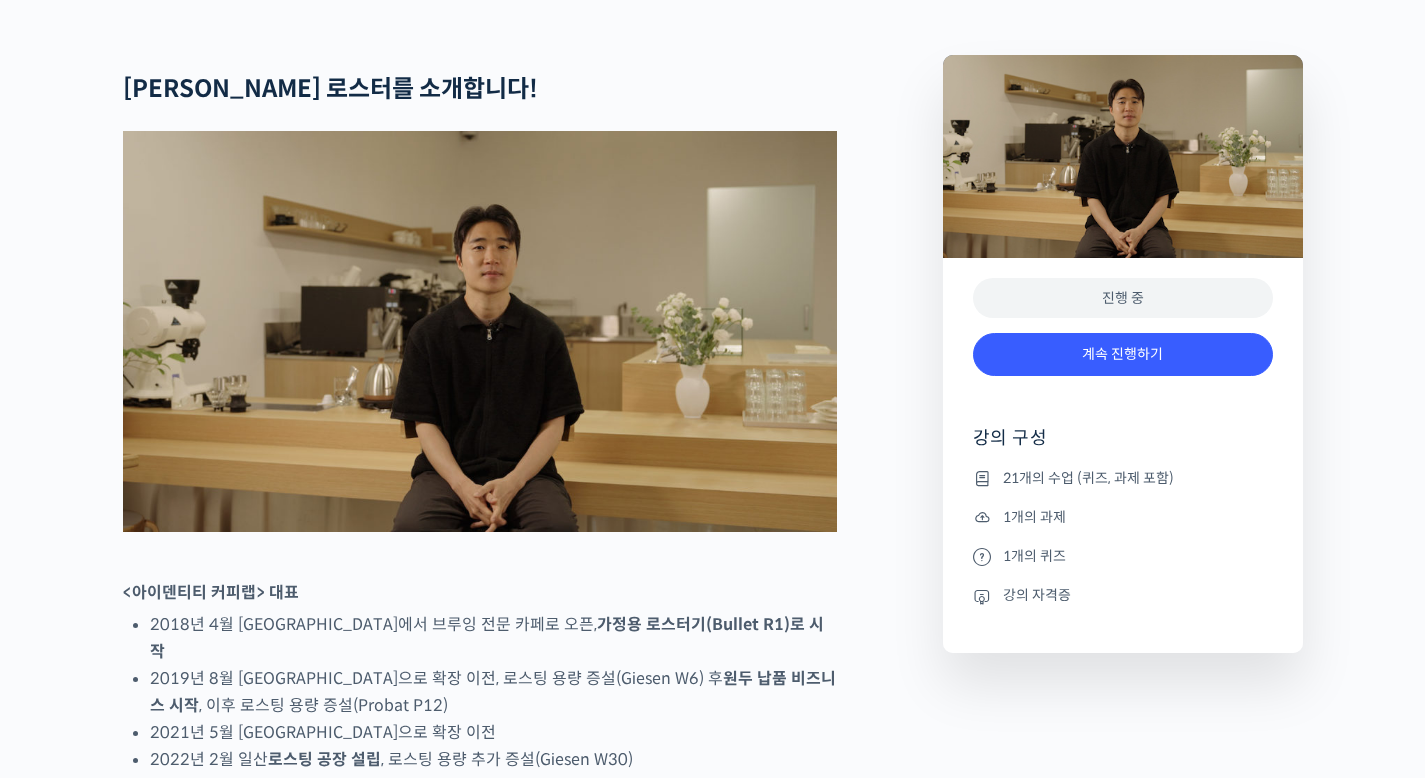 click on "계속 진행하기" at bounding box center (1123, 364) 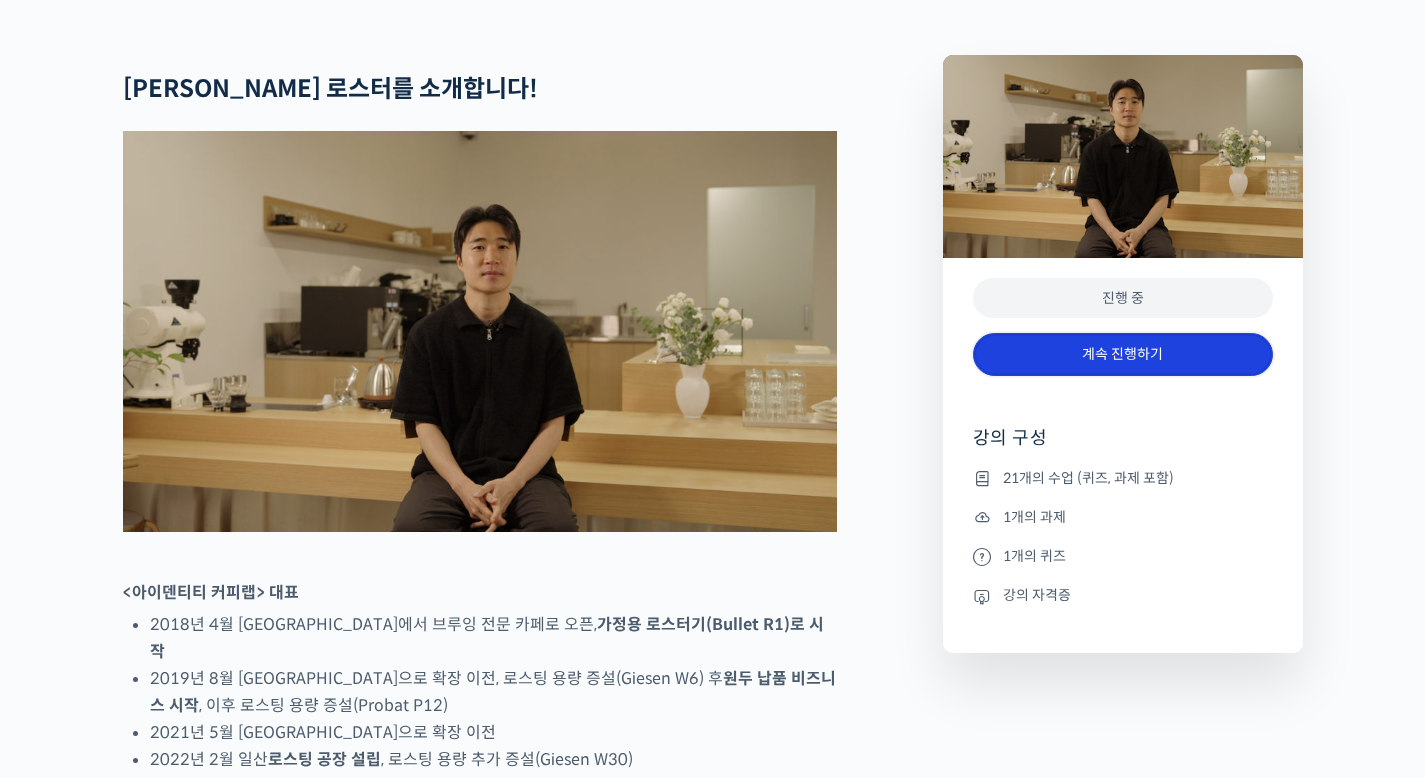 click on "계속 진행하기" at bounding box center [1123, 354] 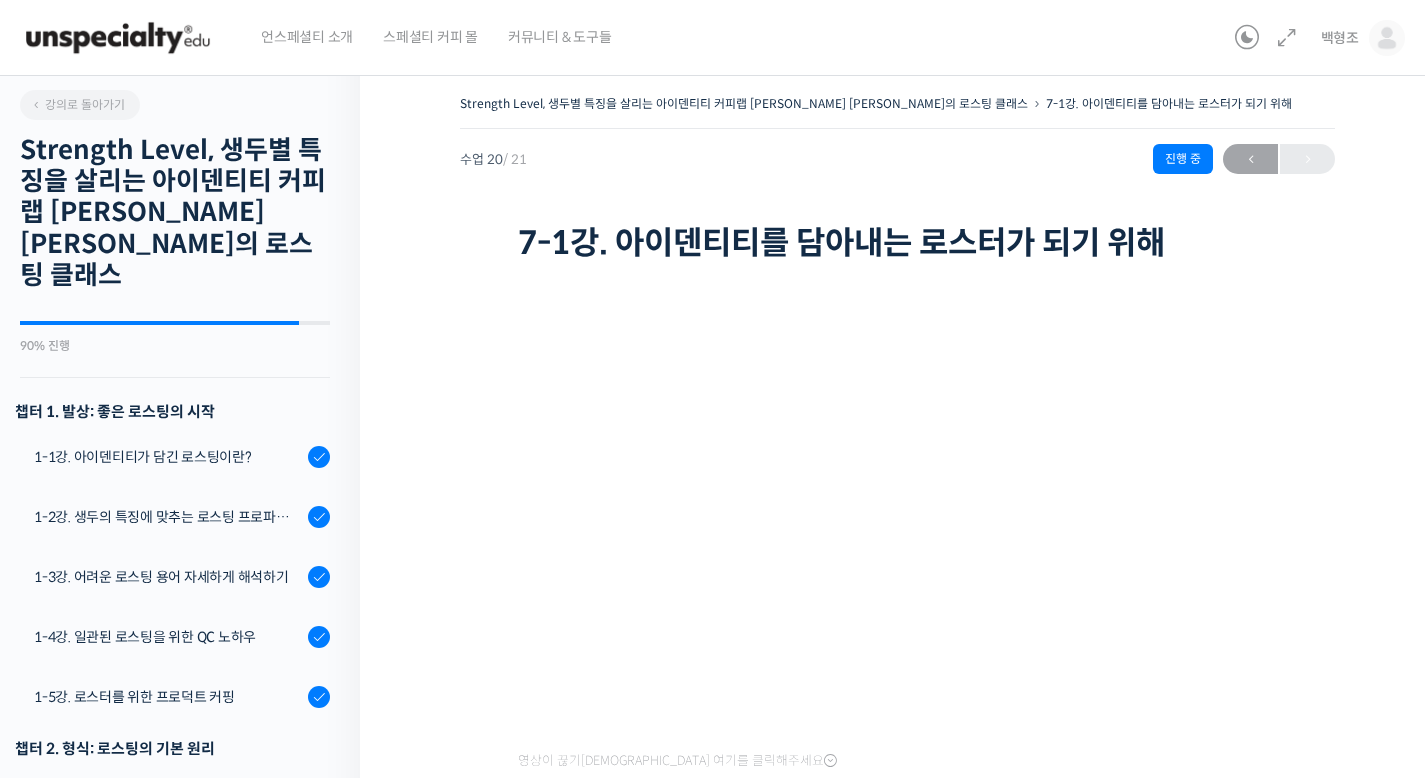 scroll, scrollTop: 0, scrollLeft: 0, axis: both 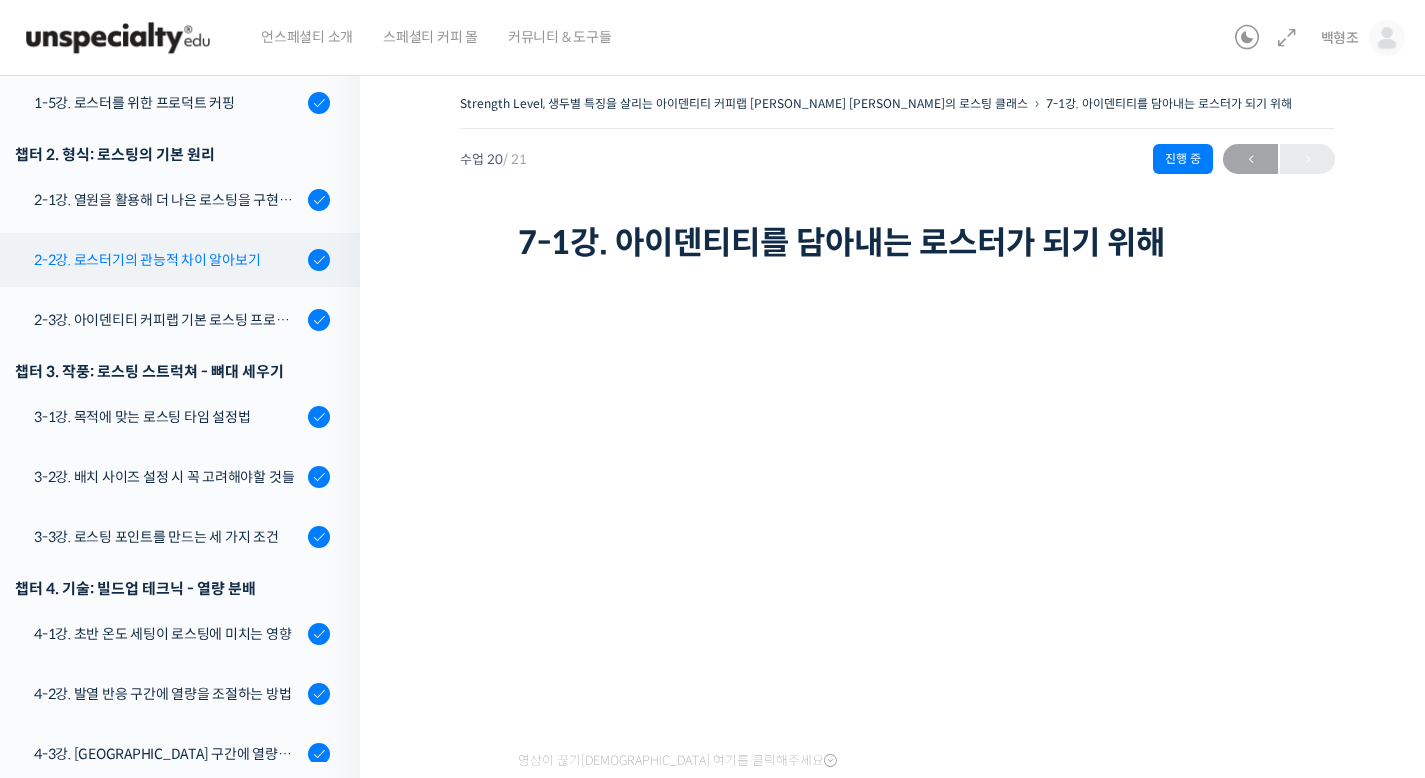 click on "2-2강. 로스터기의 관능적 차이 알아보기" at bounding box center [168, 260] 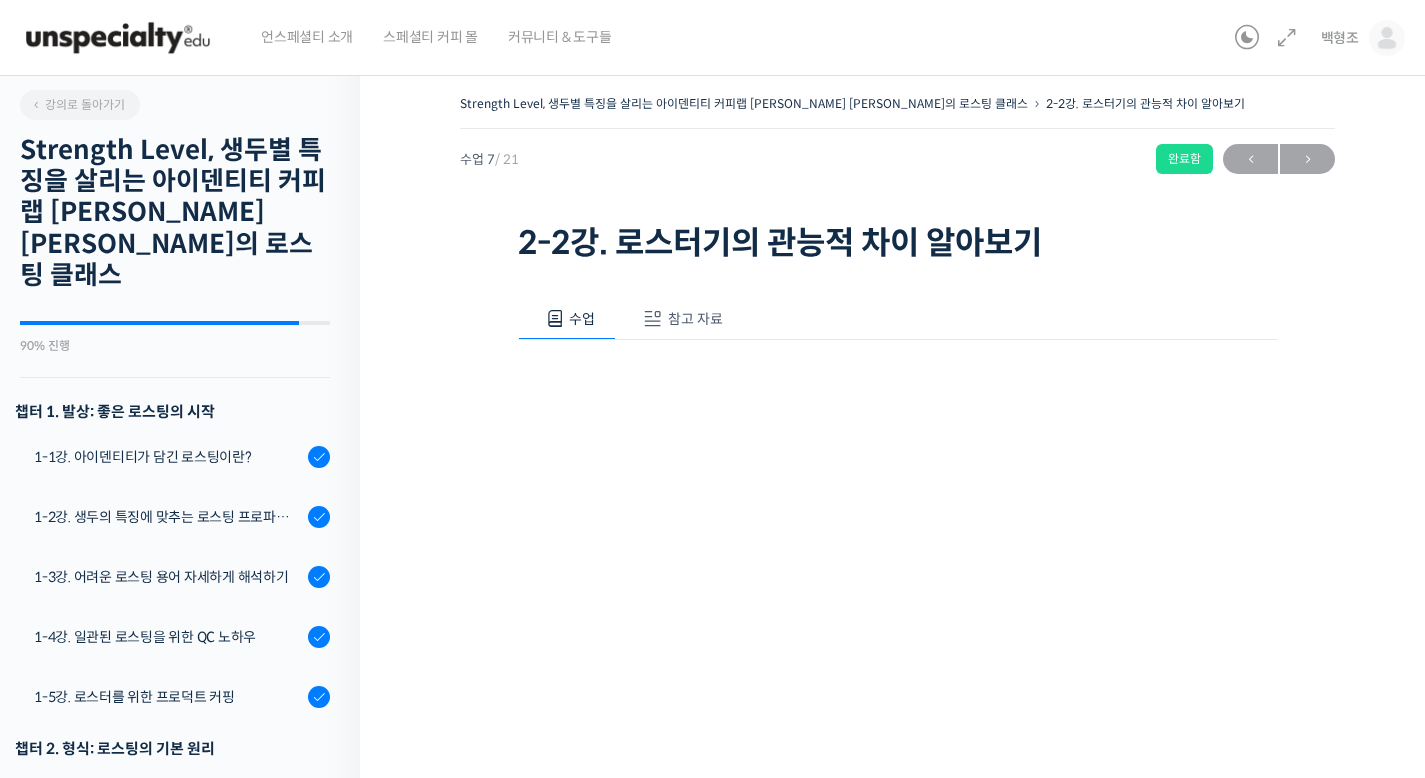 scroll, scrollTop: 0, scrollLeft: 0, axis: both 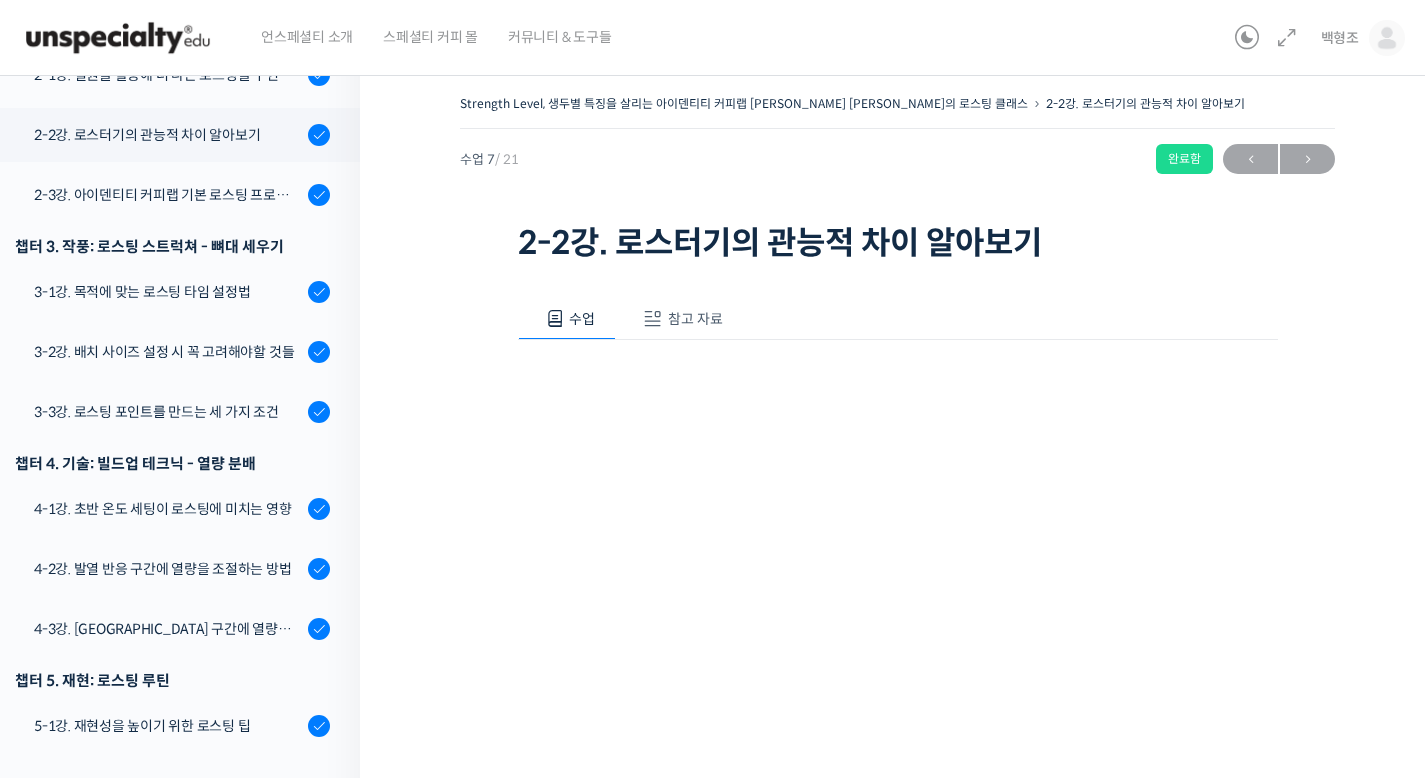 click on "참고 자료" at bounding box center [680, 319] 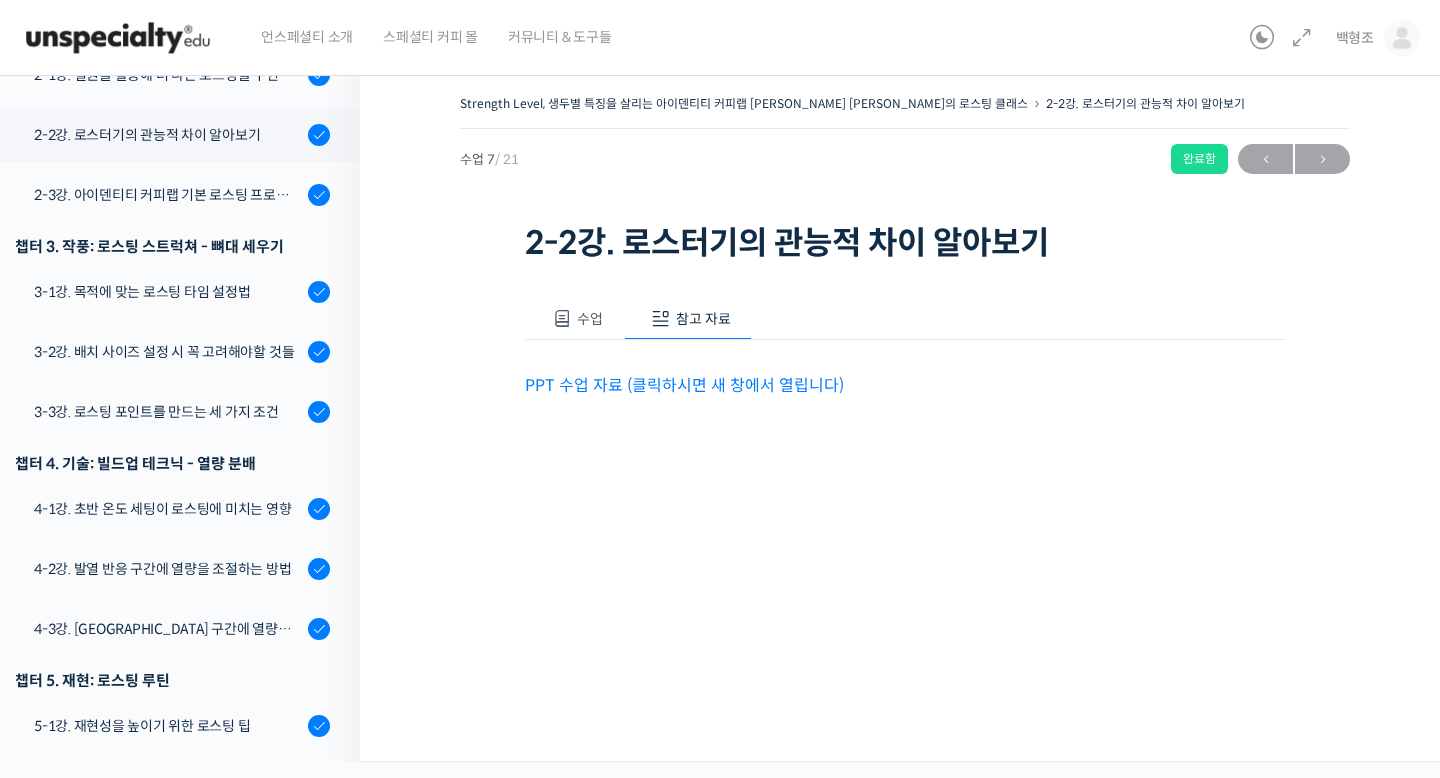 click on "PPT 수업 자료 (클릭하시면 새 창에서 열립니다)" at bounding box center [684, 385] 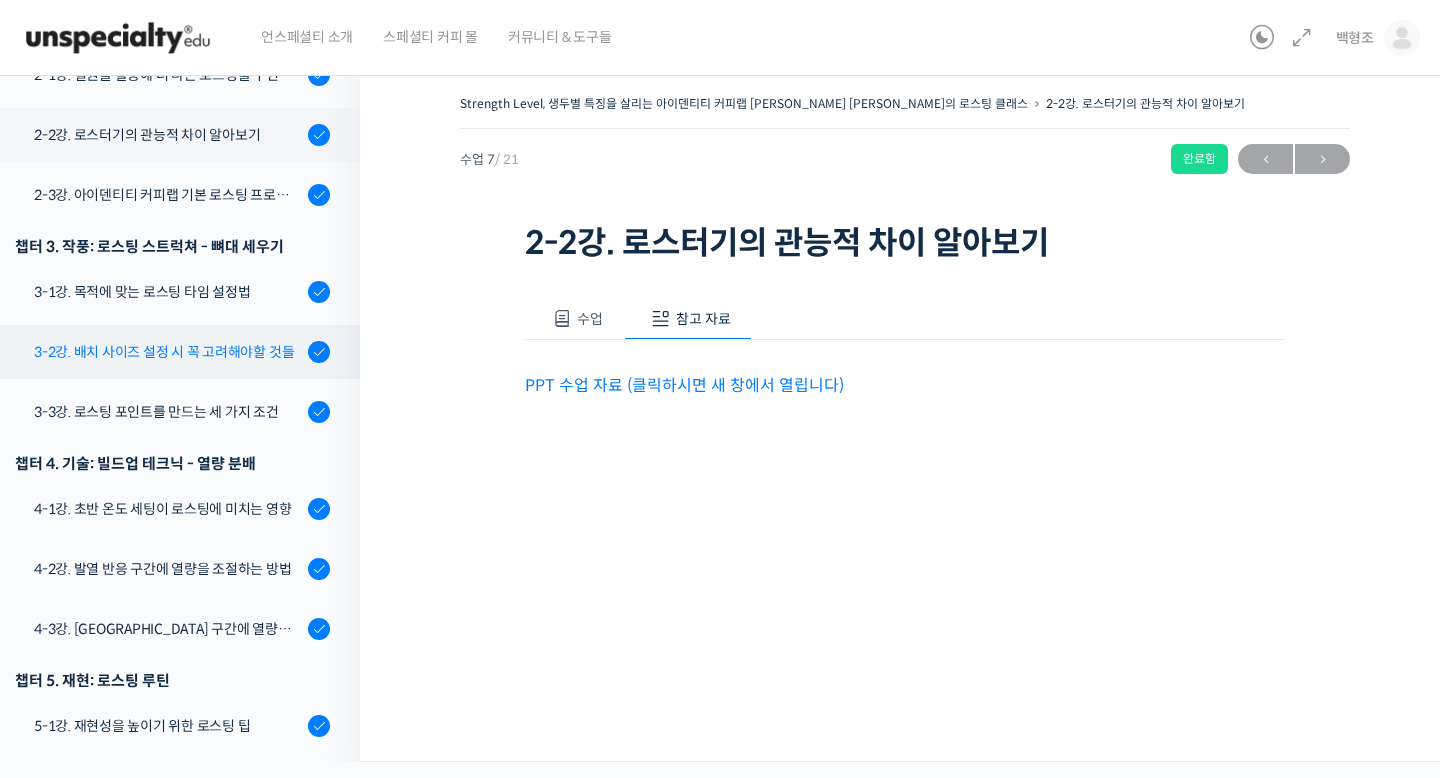 click on "3-2강. 배치 사이즈 설정시 꼭 고려해야할 것들" at bounding box center (175, 352) 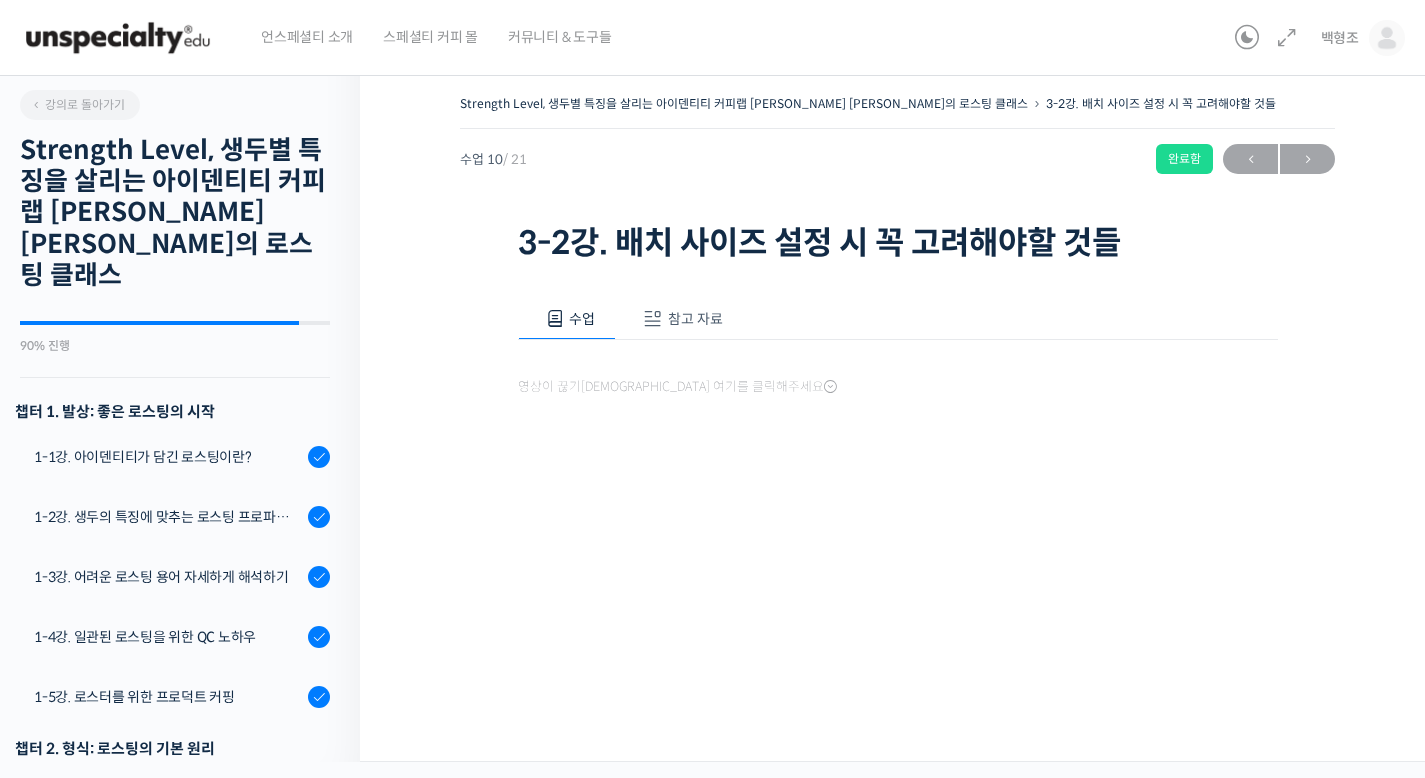 scroll, scrollTop: 0, scrollLeft: 0, axis: both 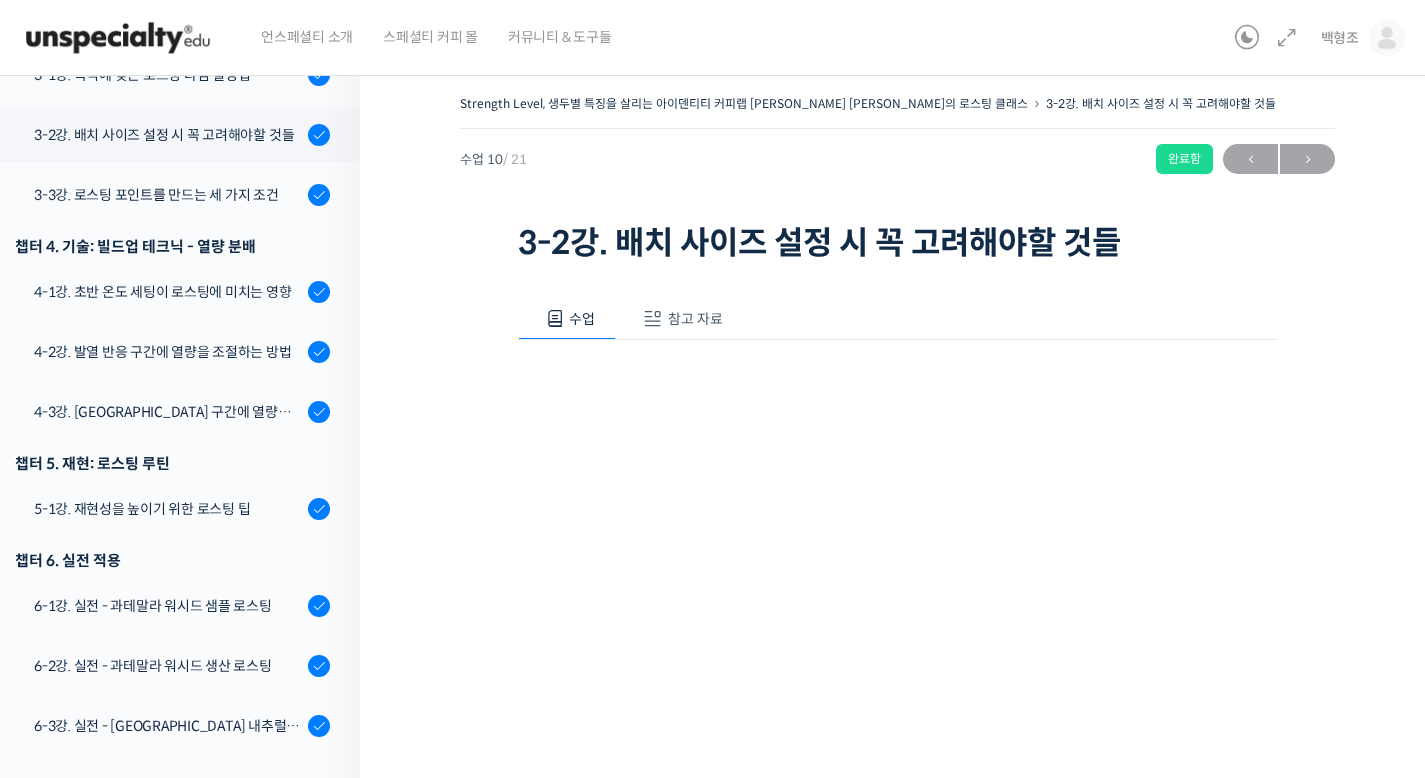 click on "참고 자료" at bounding box center (695, 319) 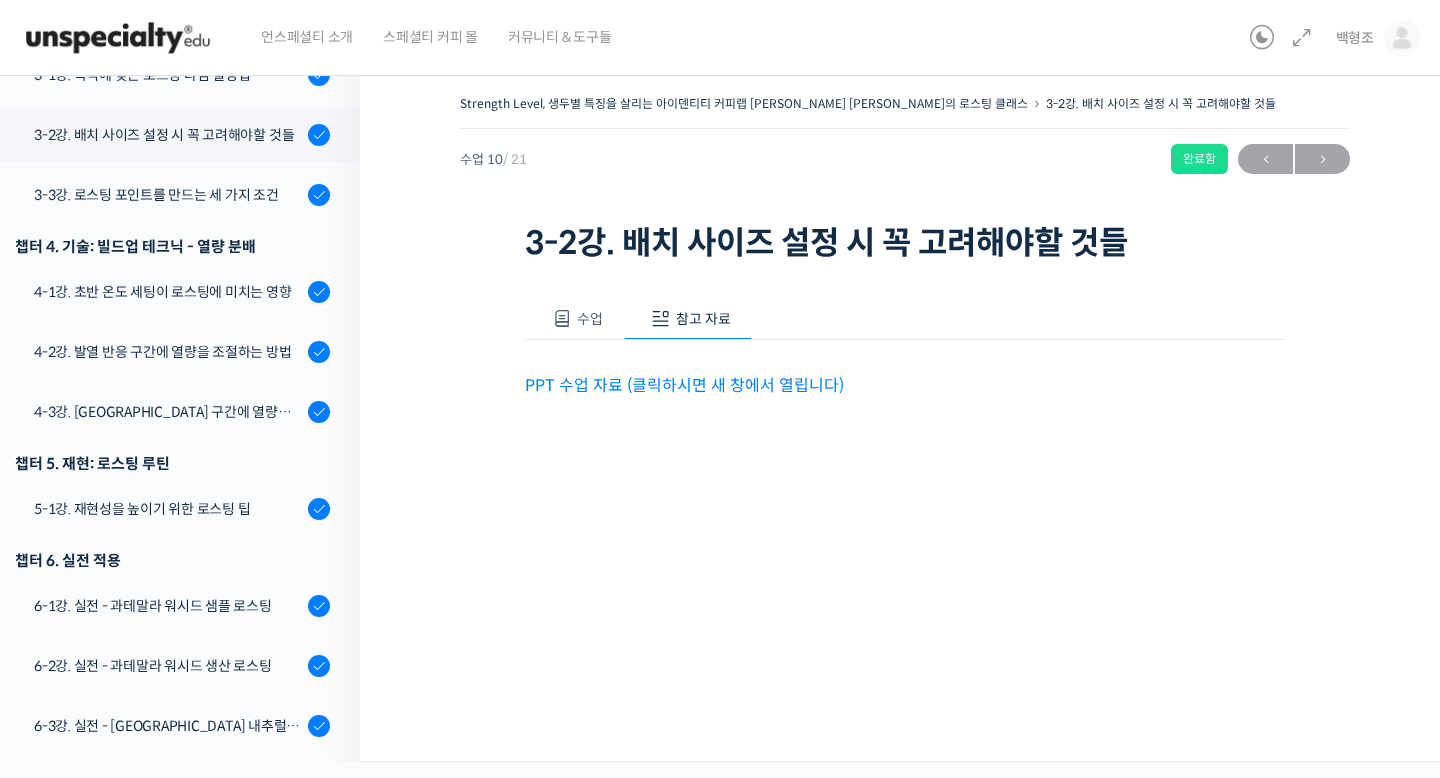 click on "PPT 수업 자료 (클릭하시면 새 창에서 열립니다)" at bounding box center [684, 385] 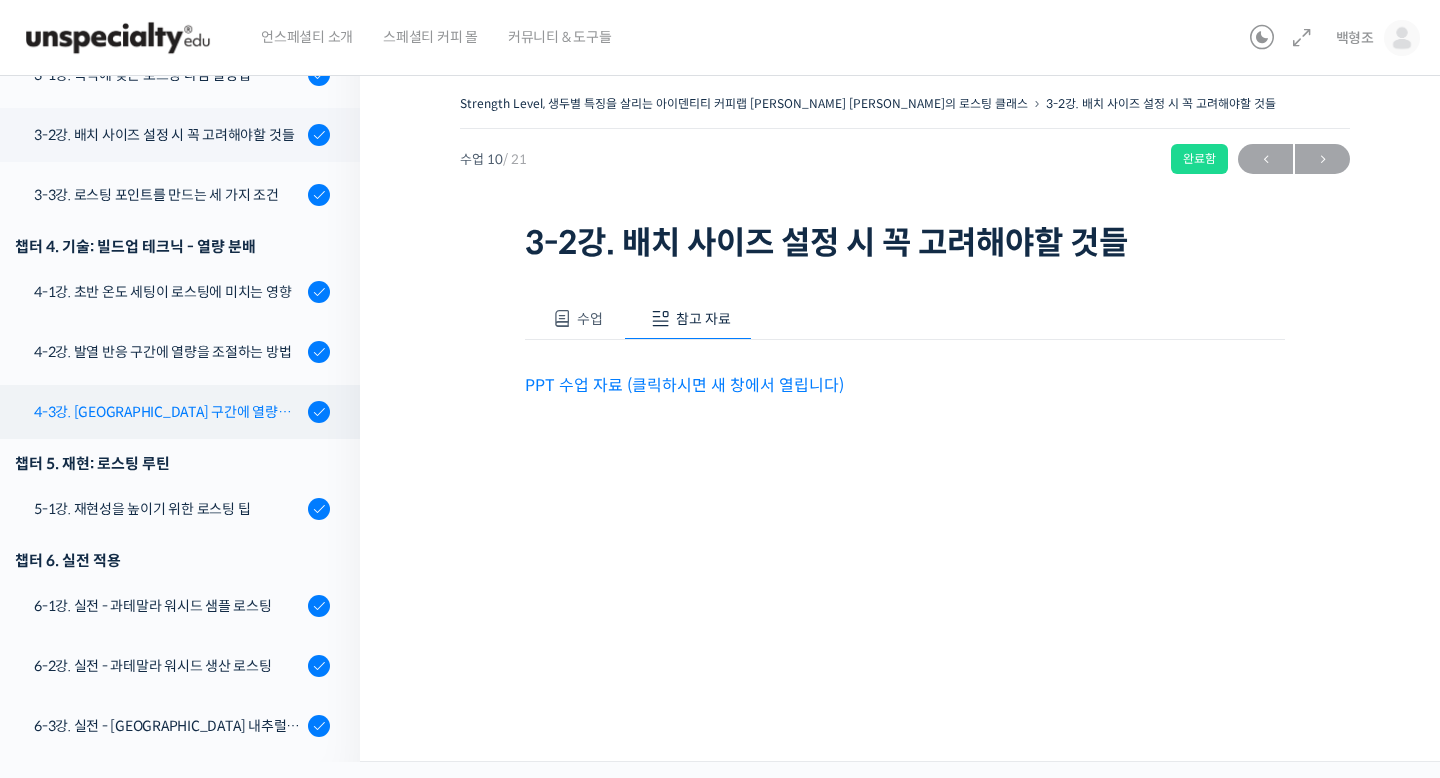 click on "4-3강. [GEOGRAPHIC_DATA] 구간에 열량을 조절하는 방법" at bounding box center [168, 412] 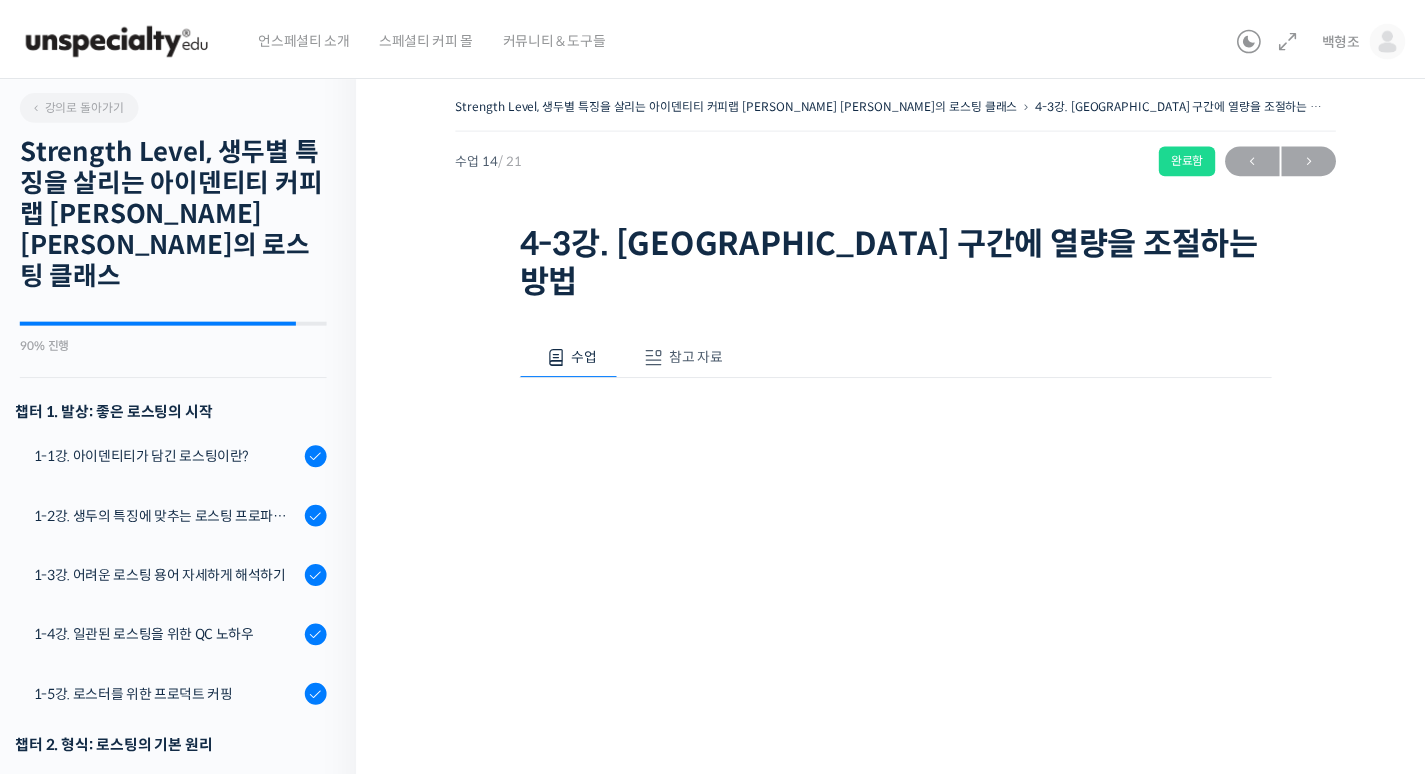 scroll, scrollTop: 0, scrollLeft: 0, axis: both 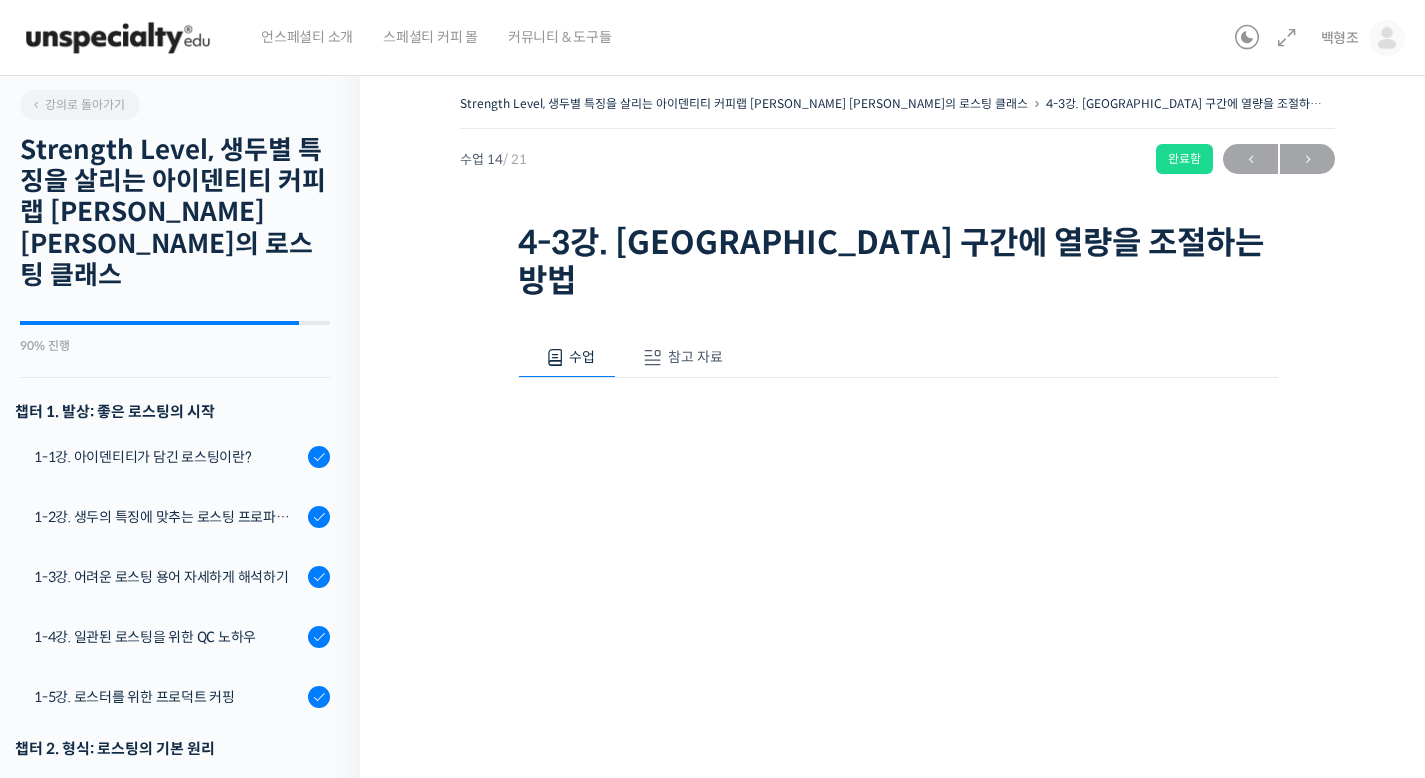 click on "참고 자료" at bounding box center (695, 357) 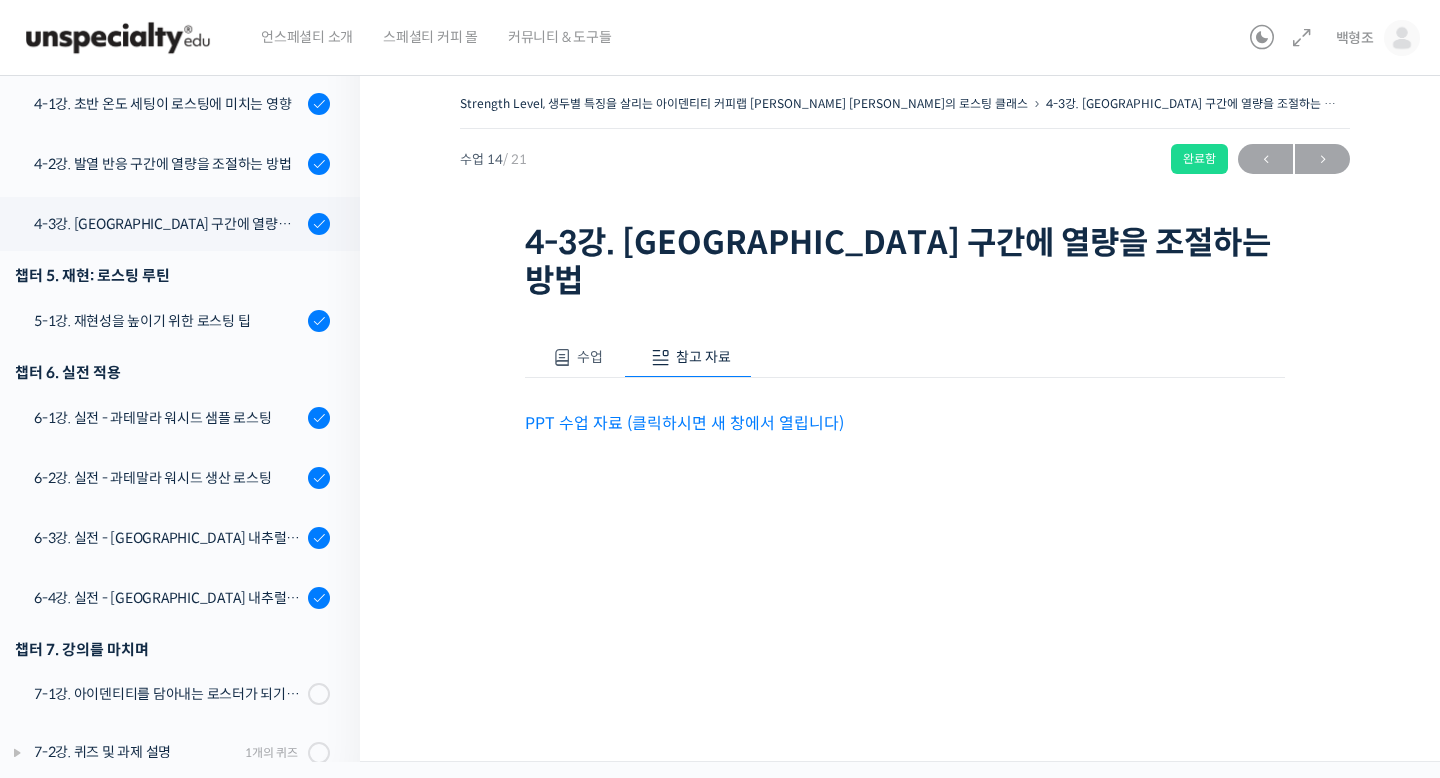 click on "PPT 수업 자료 (클릭하시면 새 창에서 열립니다)" at bounding box center (684, 423) 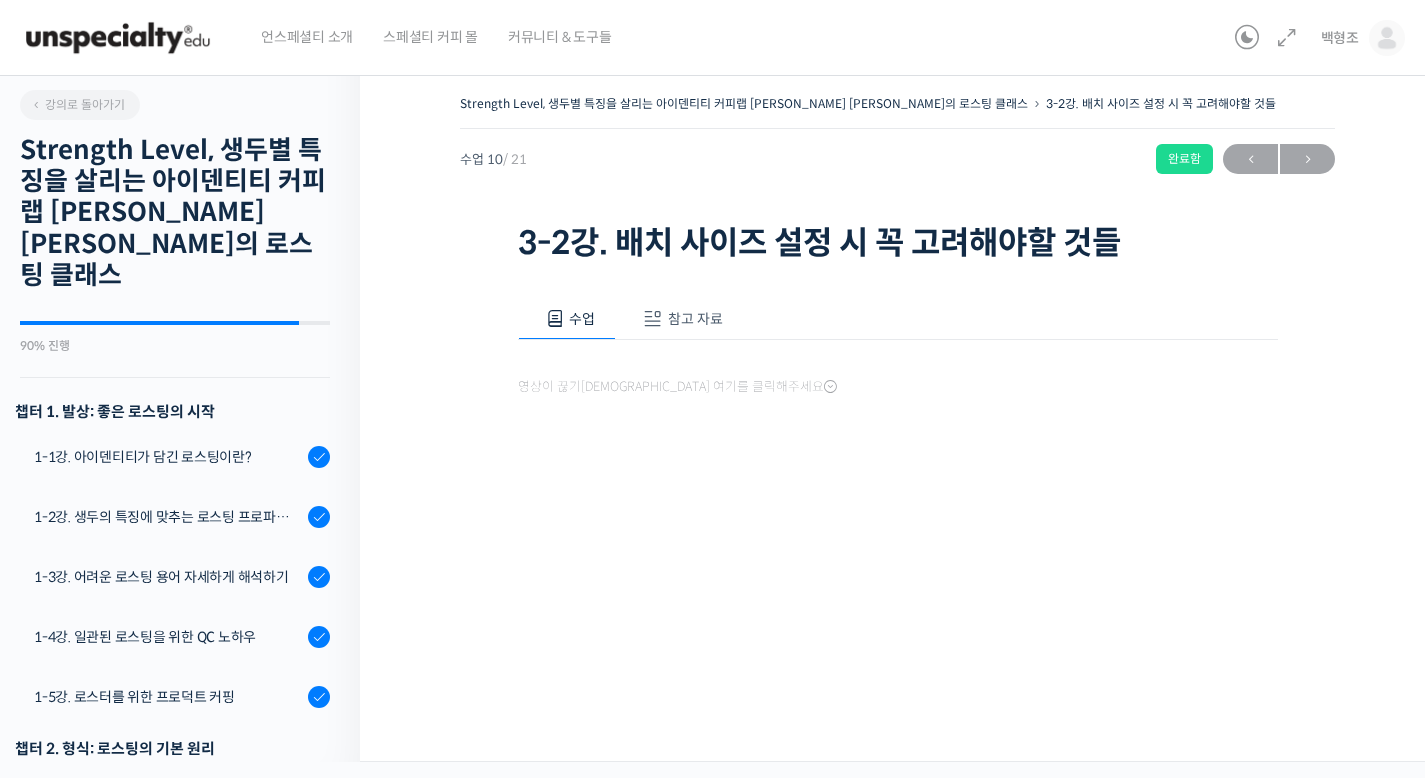 scroll, scrollTop: 0, scrollLeft: 0, axis: both 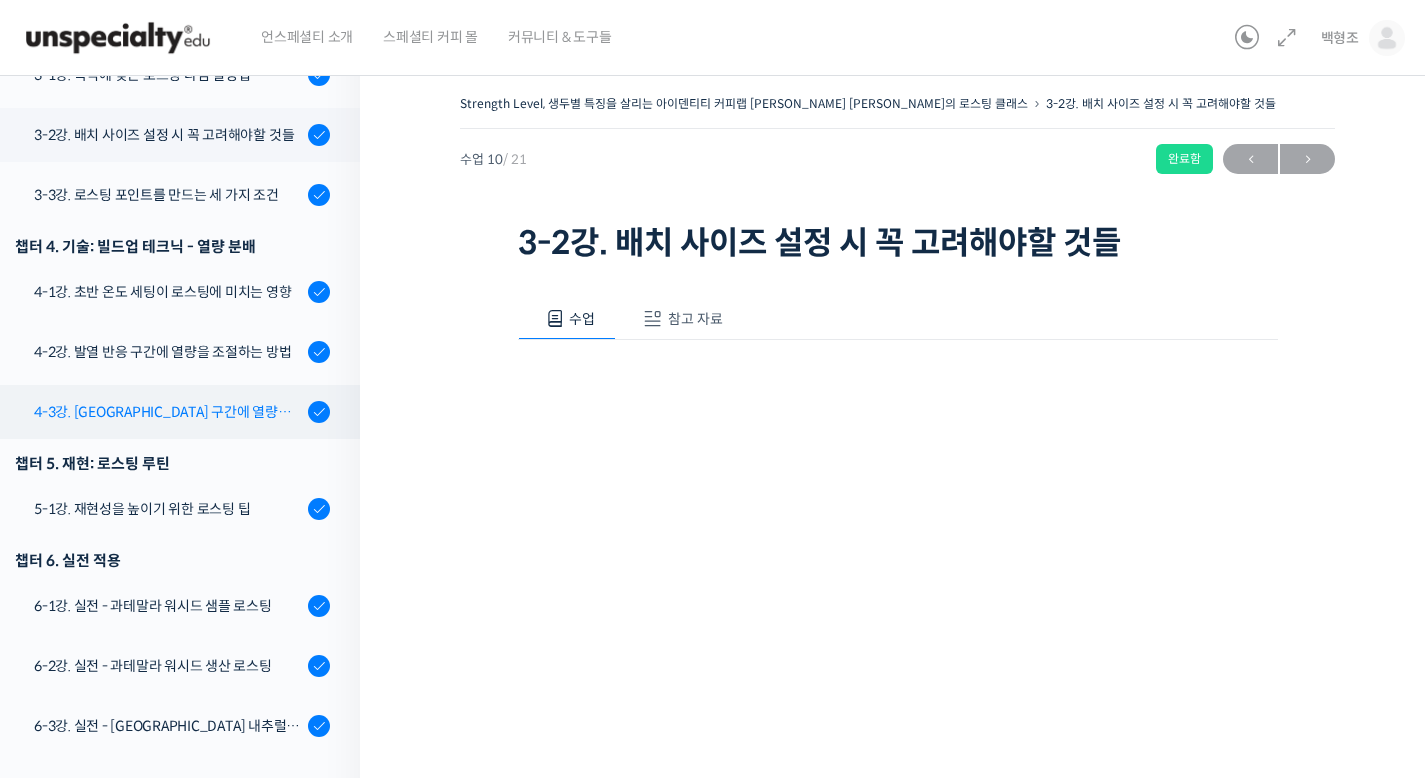 click on "4-3강. [GEOGRAPHIC_DATA] 구간에 열량을 조절하는 방법" at bounding box center (168, 412) 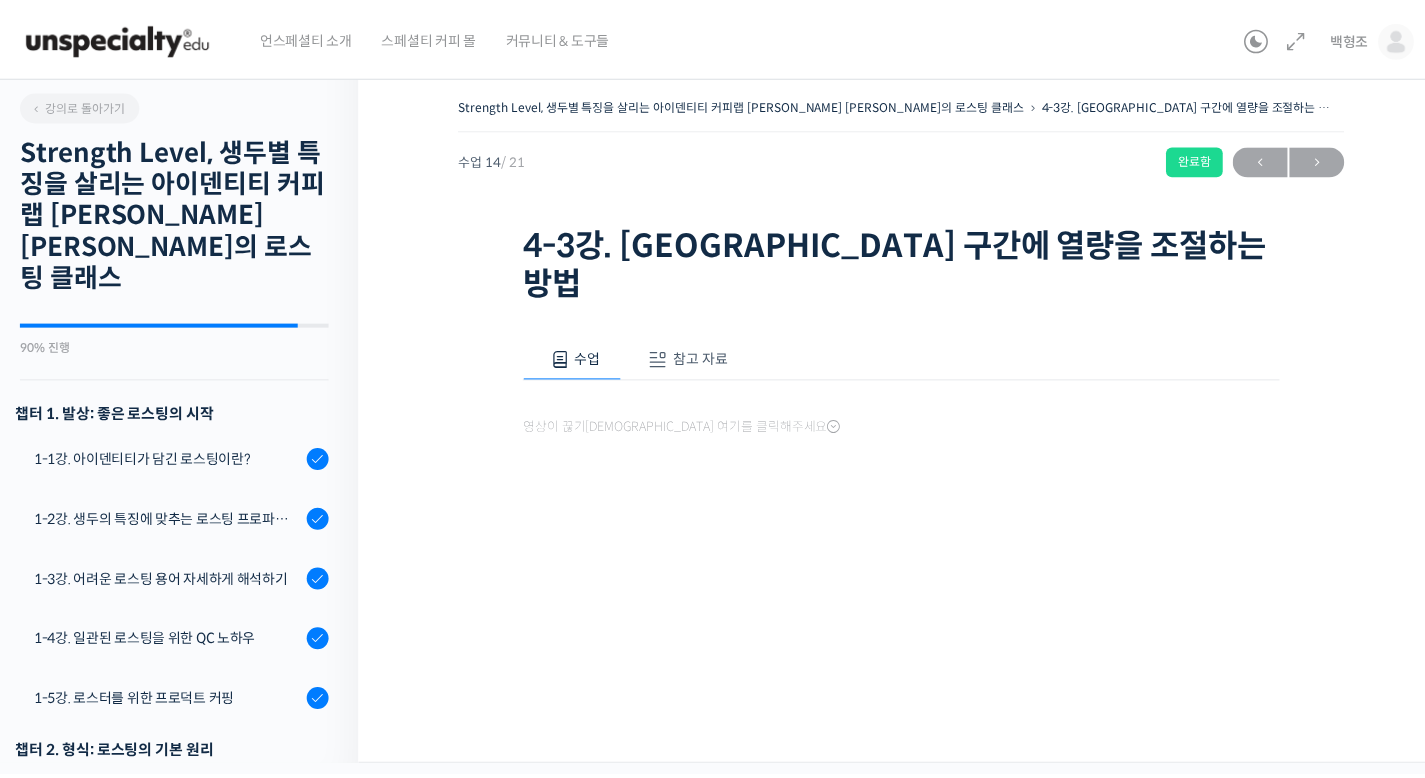 scroll, scrollTop: 0, scrollLeft: 0, axis: both 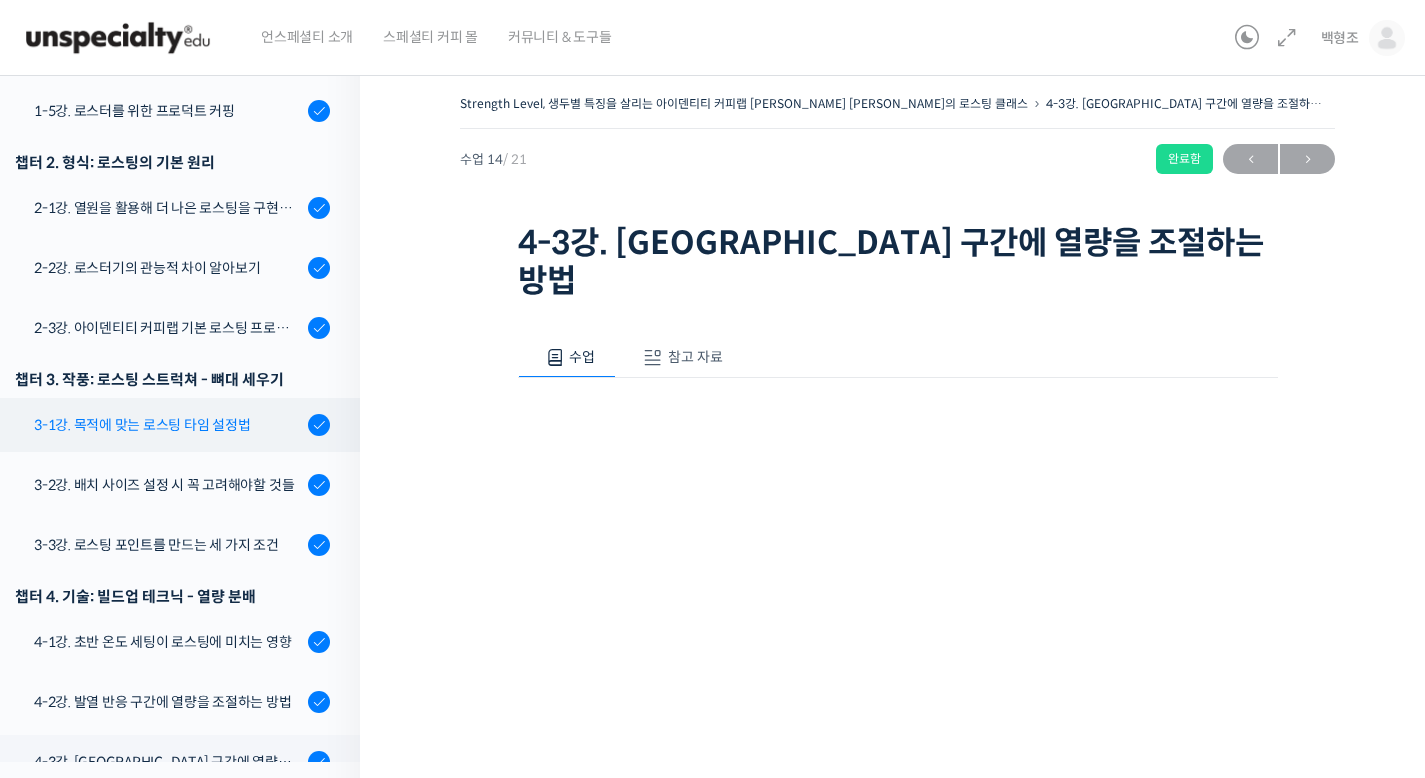 click on "3-1강. 목적에 맞는 로스팅 타임 설정법" at bounding box center [168, 425] 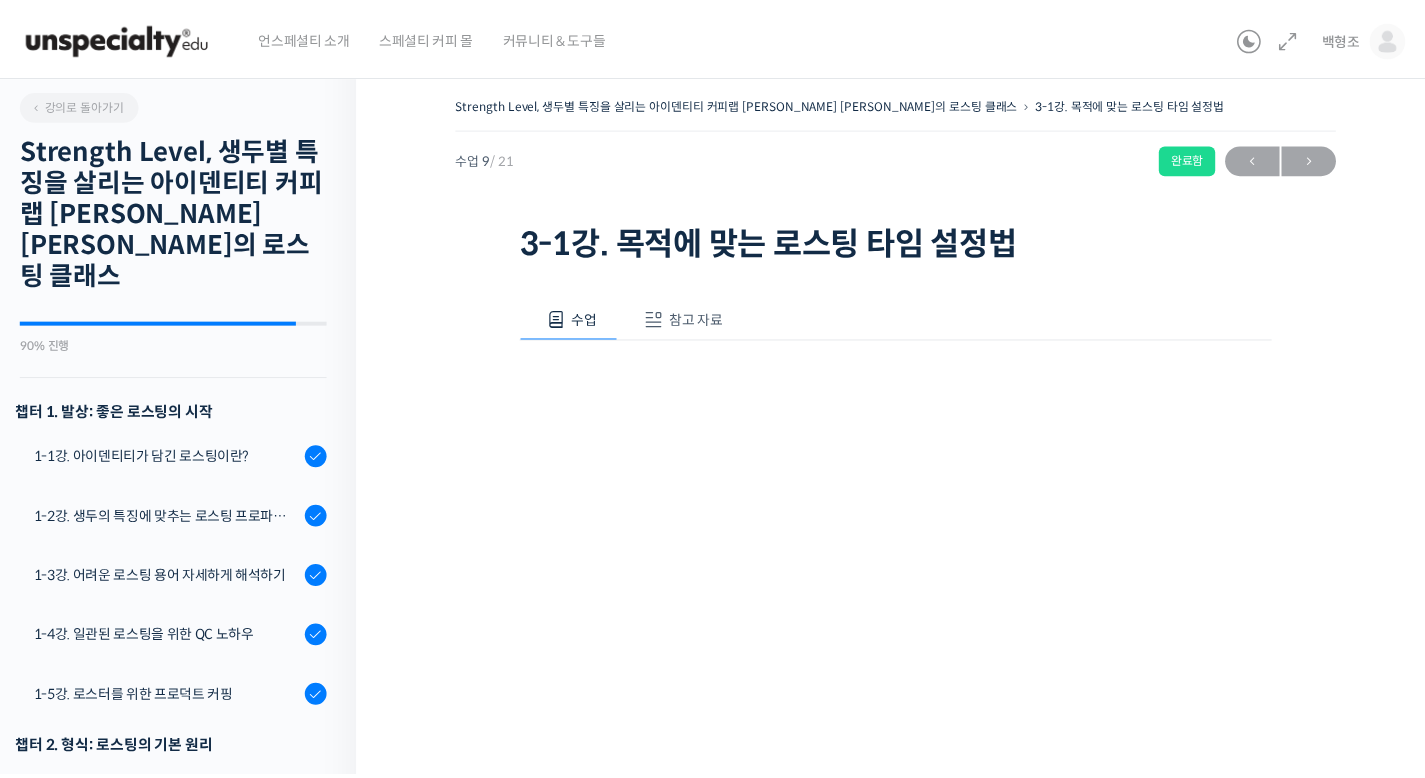 scroll, scrollTop: 0, scrollLeft: 0, axis: both 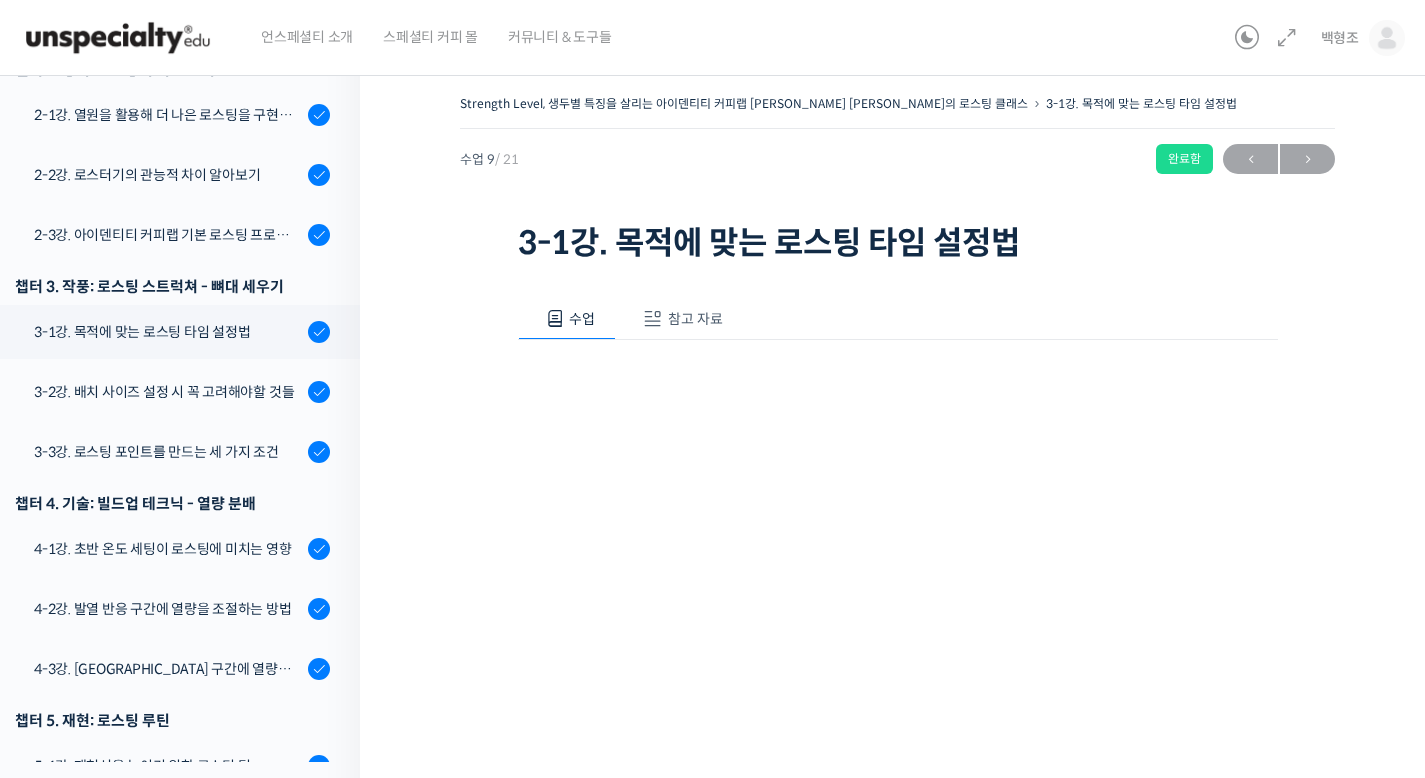 click on "참고 자료" at bounding box center [695, 319] 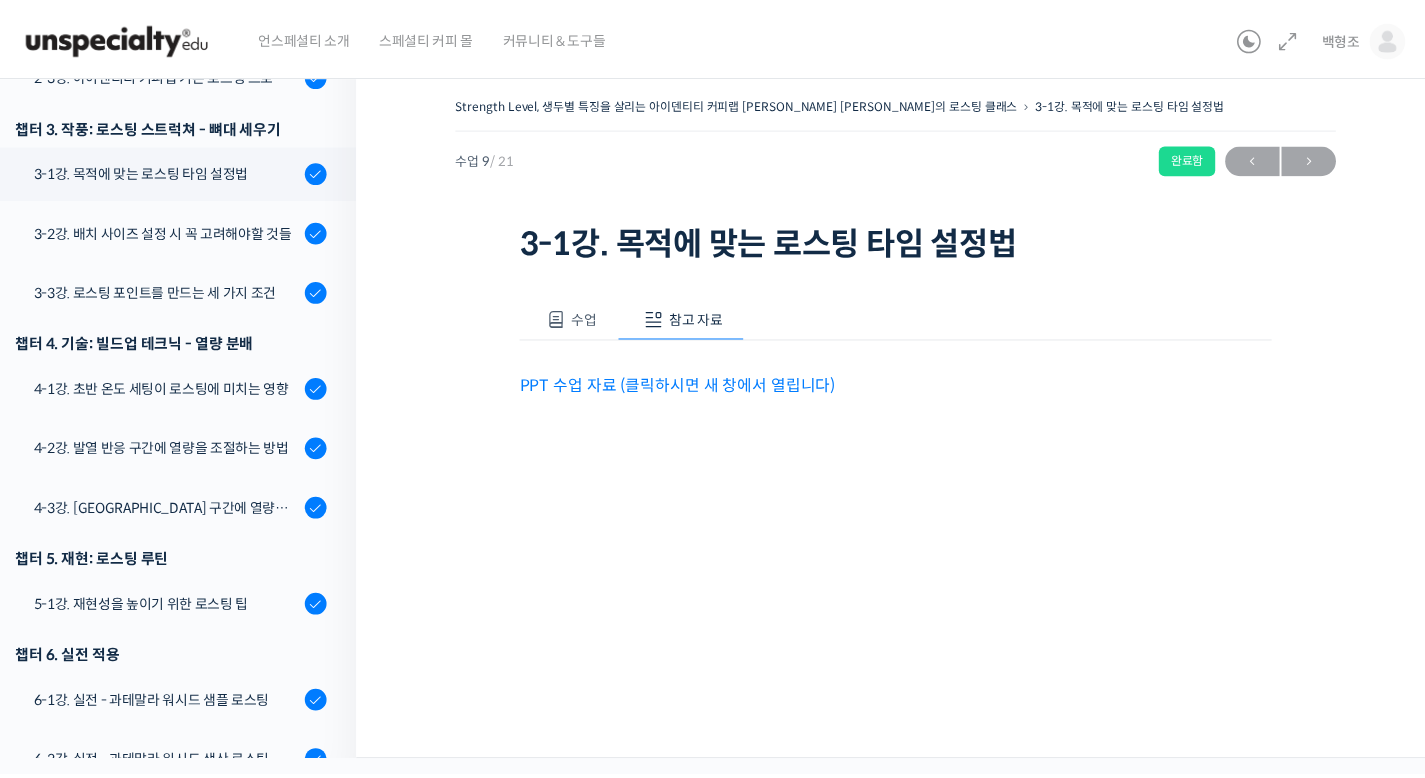 scroll, scrollTop: 839, scrollLeft: 0, axis: vertical 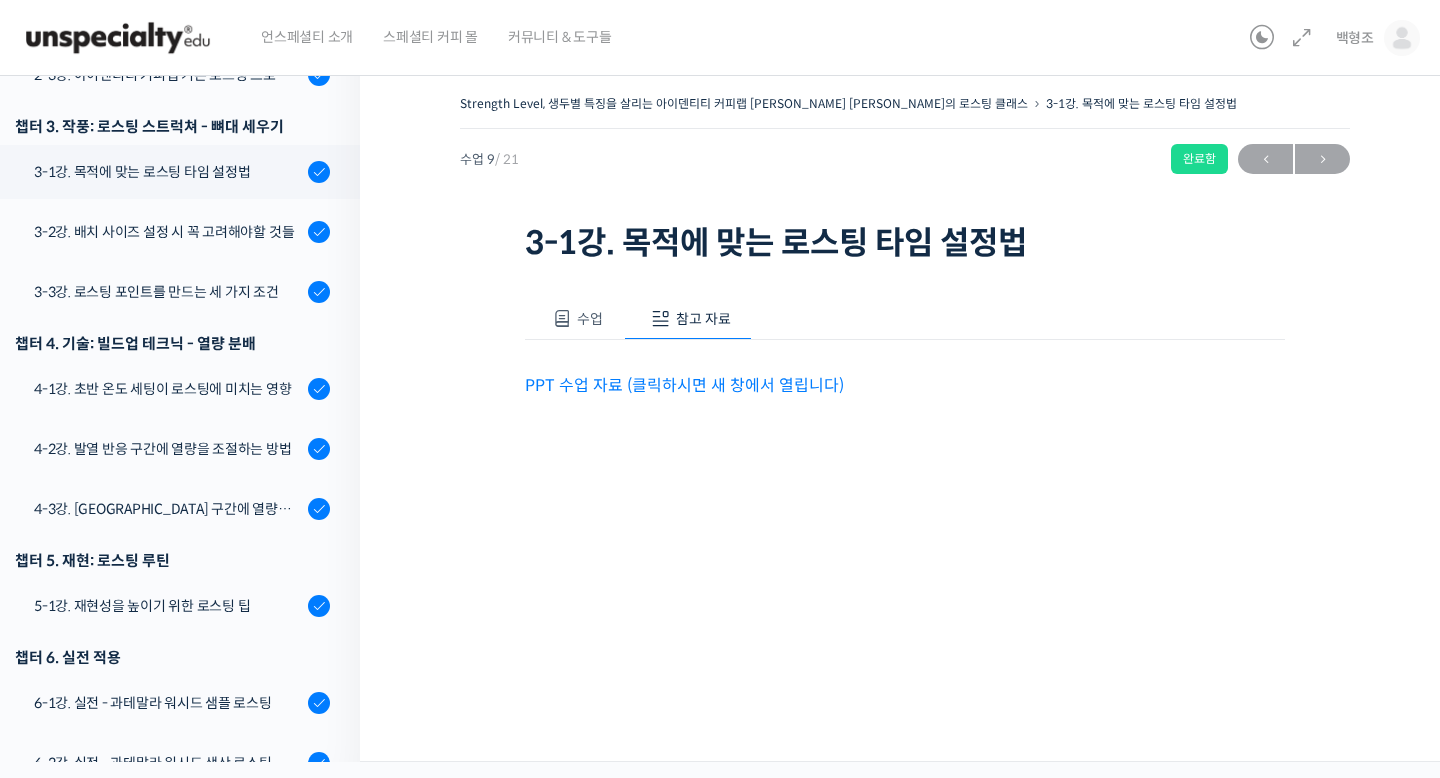 click on "PPT 수업 자료 (클릭하시면 새 창에서 열립니다)" at bounding box center [684, 385] 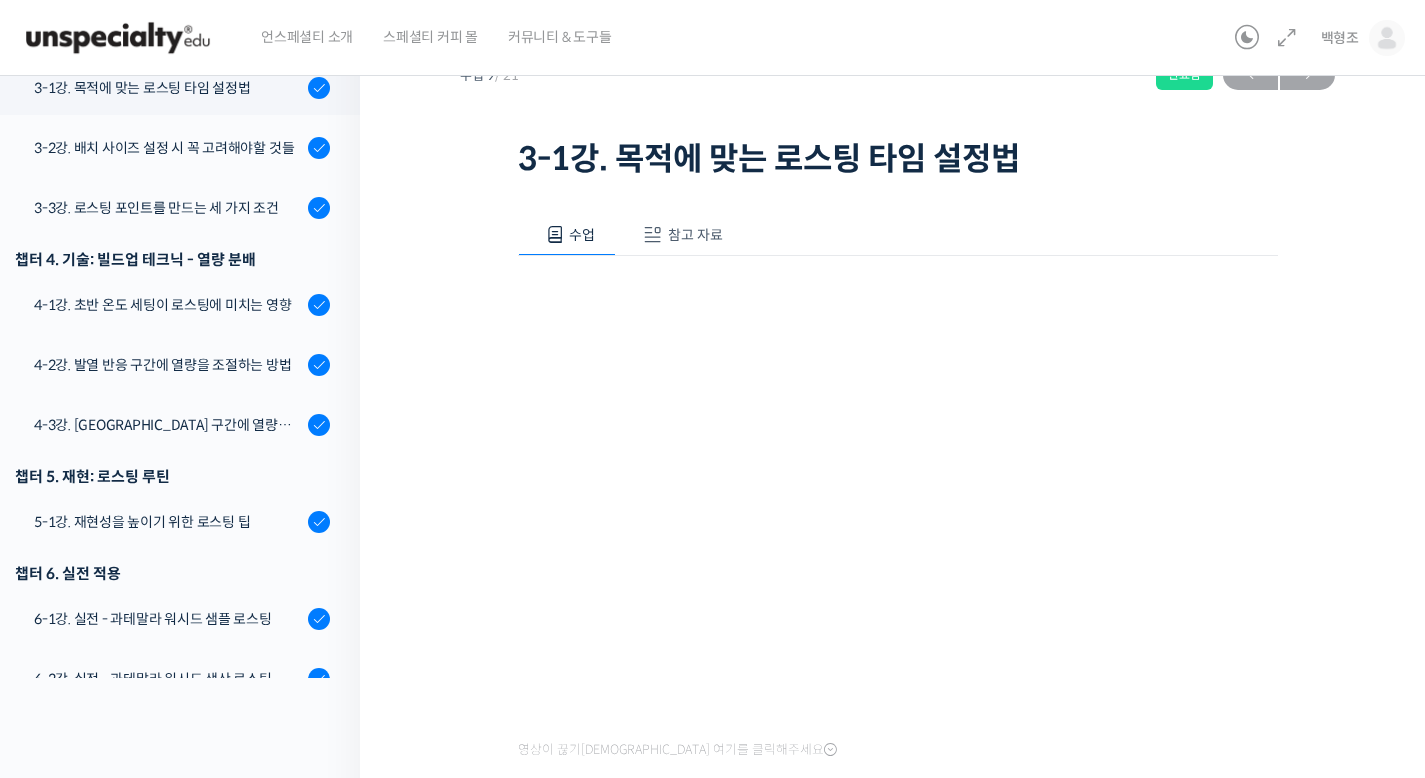 scroll, scrollTop: 79, scrollLeft: 0, axis: vertical 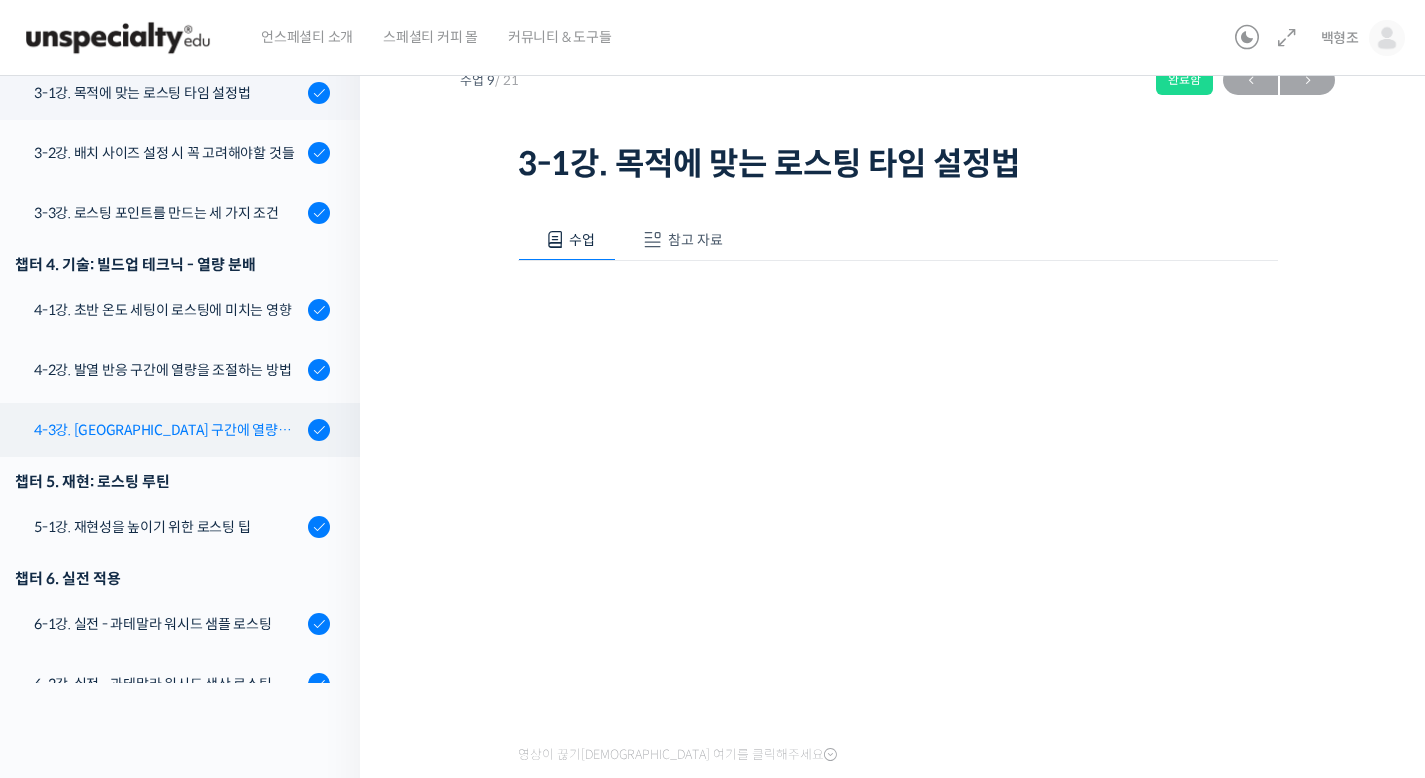 click on "4-3강. 디벨롭 구간에 열량을 조절하는 방법" at bounding box center (168, 430) 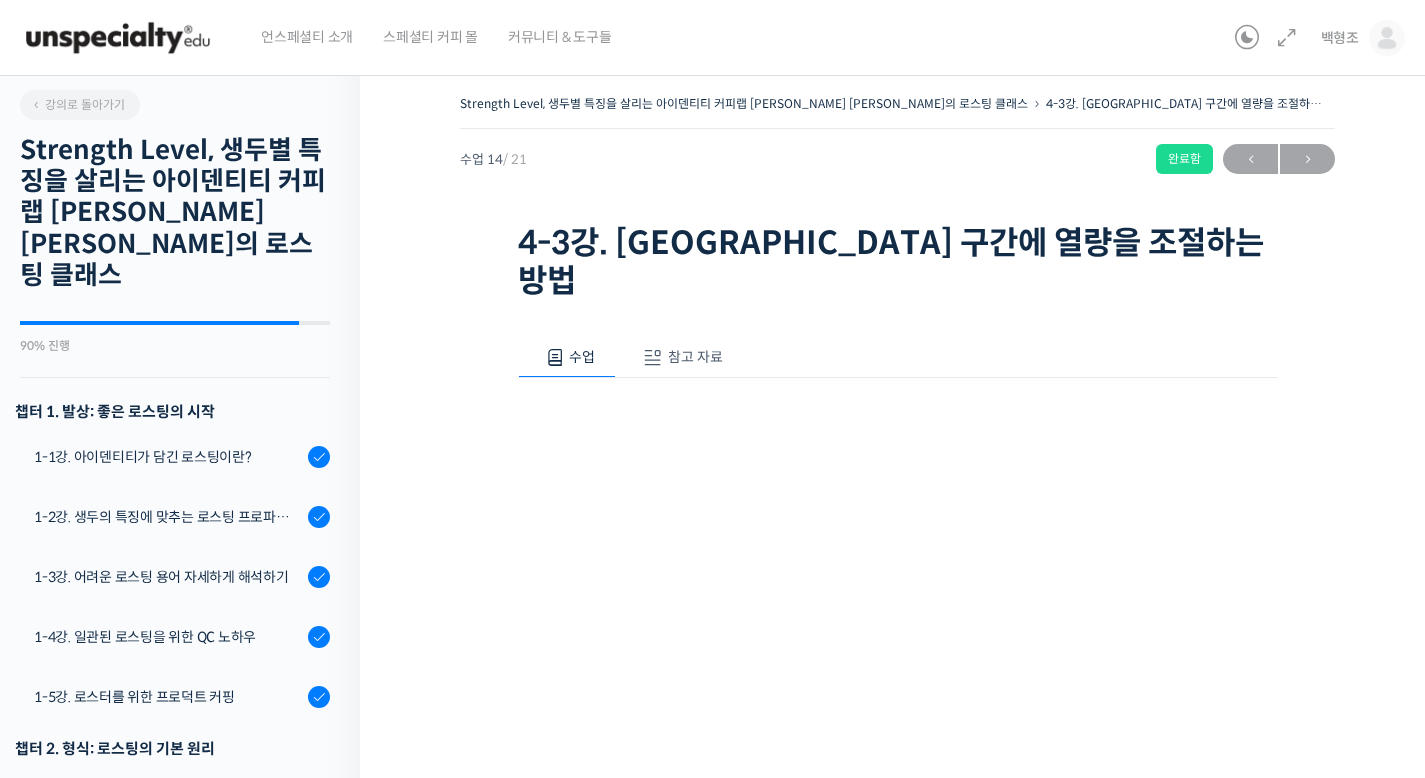 scroll, scrollTop: 0, scrollLeft: 0, axis: both 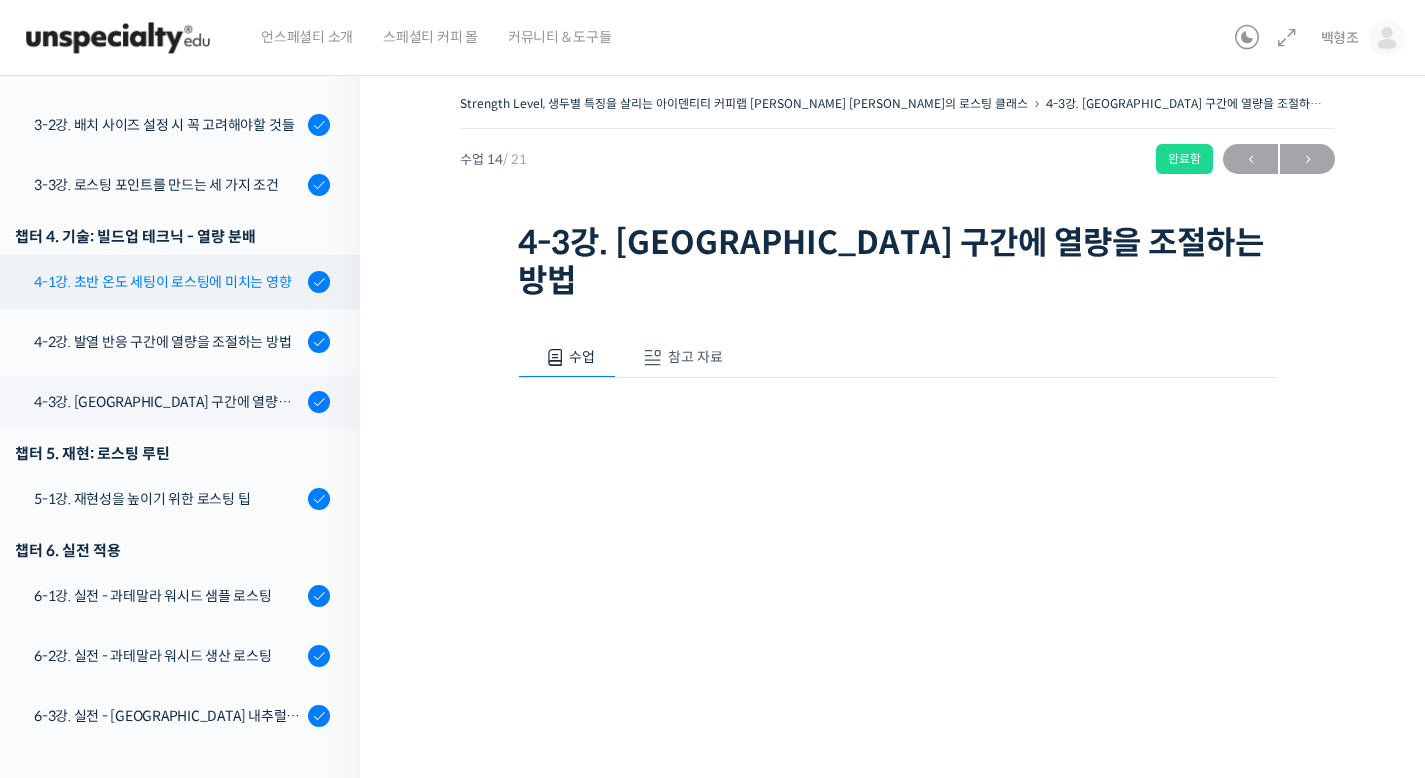 click on "4-1강. 초반 온도 세팅이 로스팅에 미치는 영향" at bounding box center [175, 282] 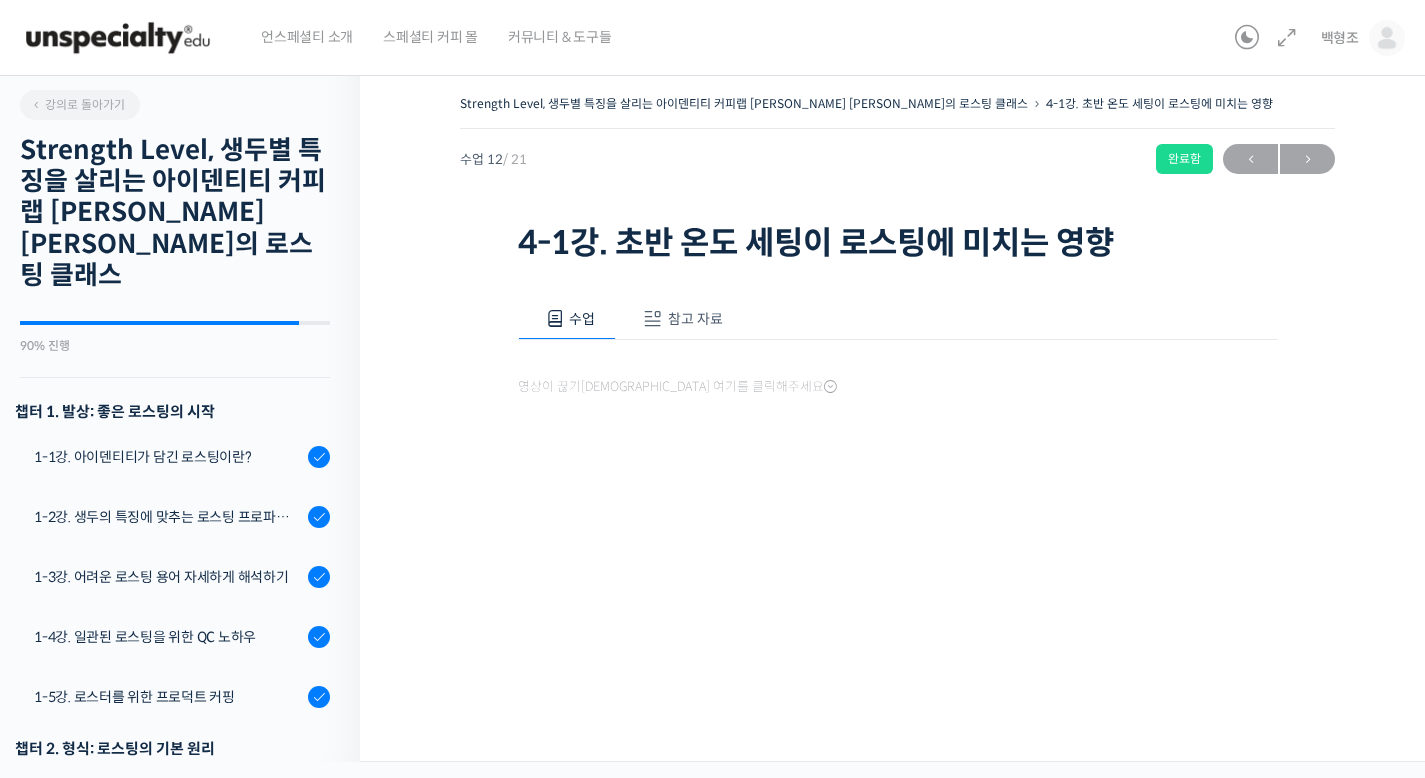 scroll, scrollTop: 0, scrollLeft: 0, axis: both 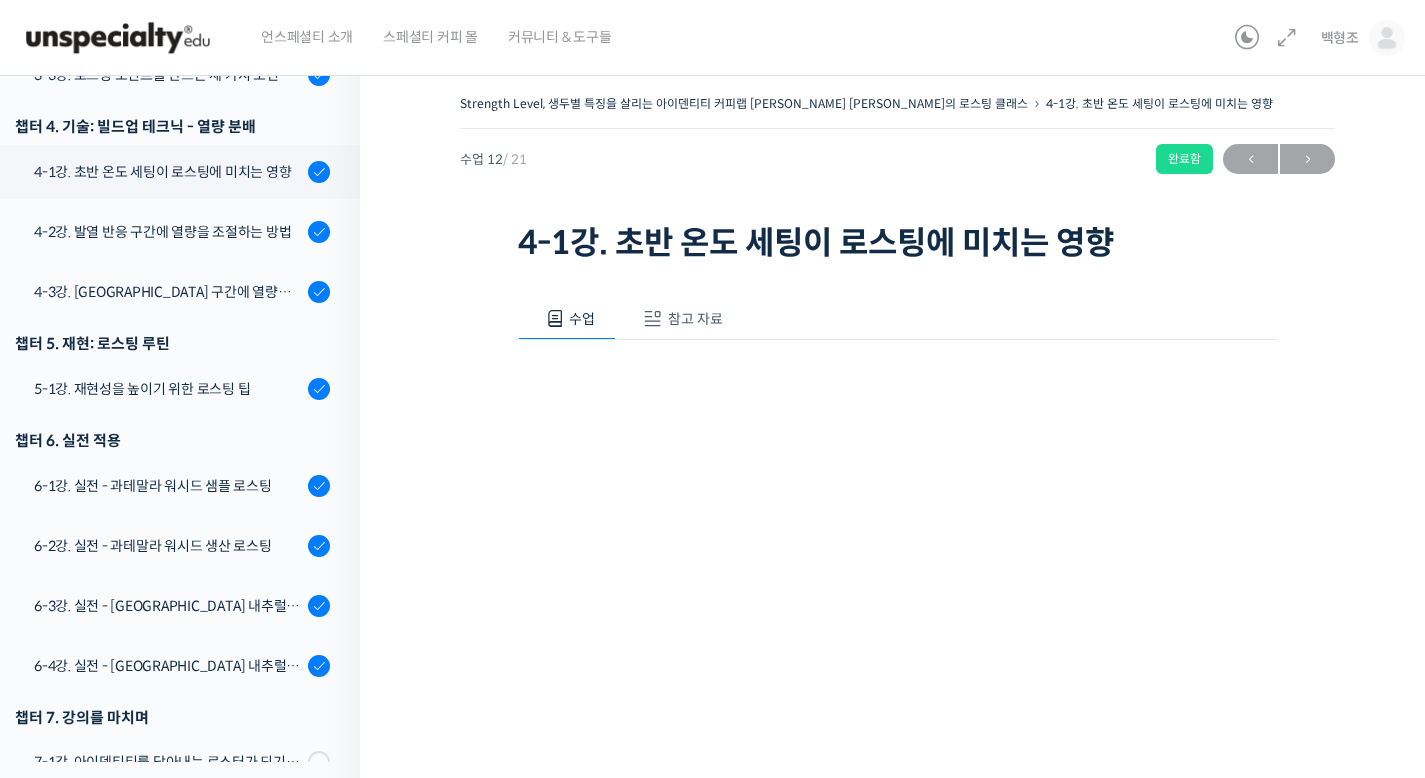 click on "참고 자료" at bounding box center [695, 319] 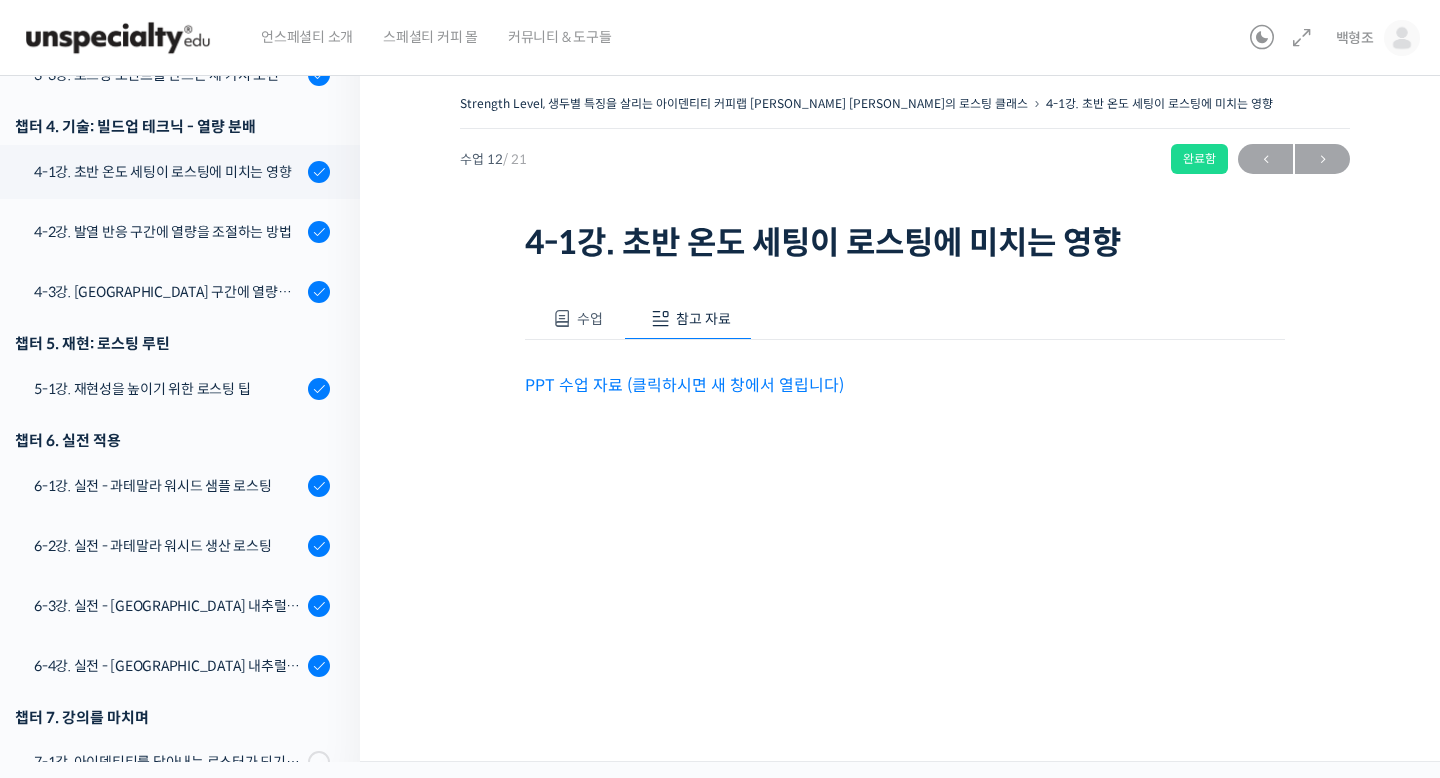click on "PPT 수업 자료 (클릭하시면 새 창에서 열립니다)" at bounding box center [684, 385] 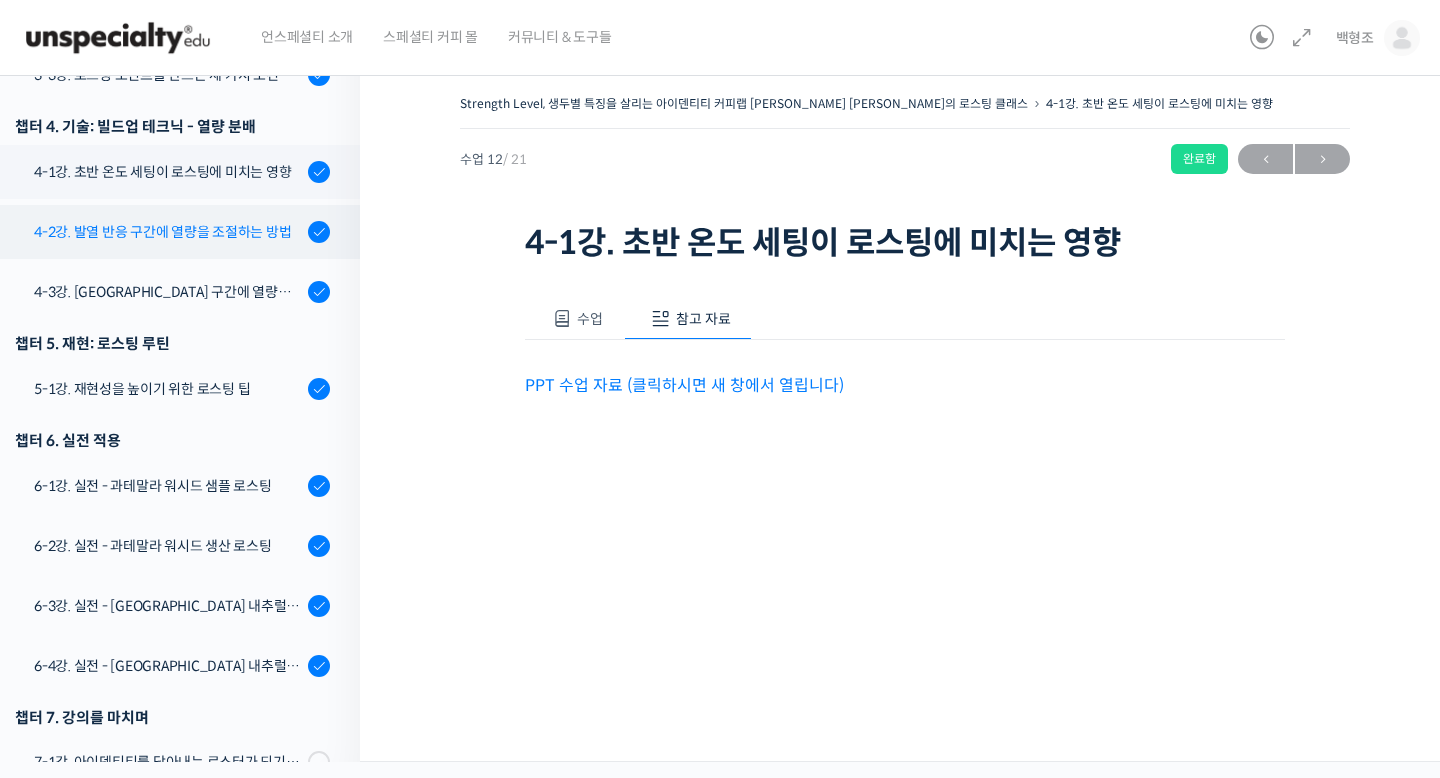 click on "4-2강. 발열 반응 구간에 열량을 조절하는 방법" at bounding box center [168, 232] 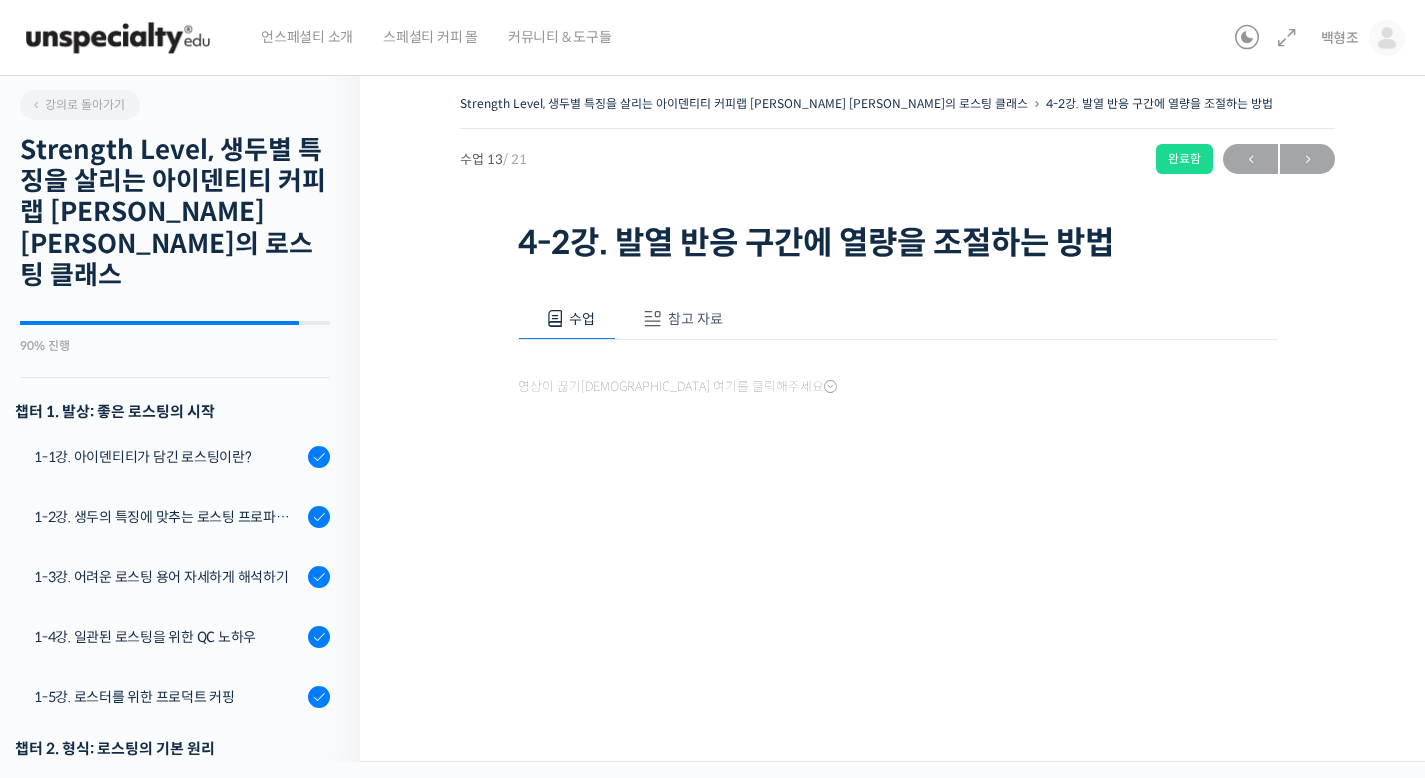 scroll, scrollTop: 0, scrollLeft: 0, axis: both 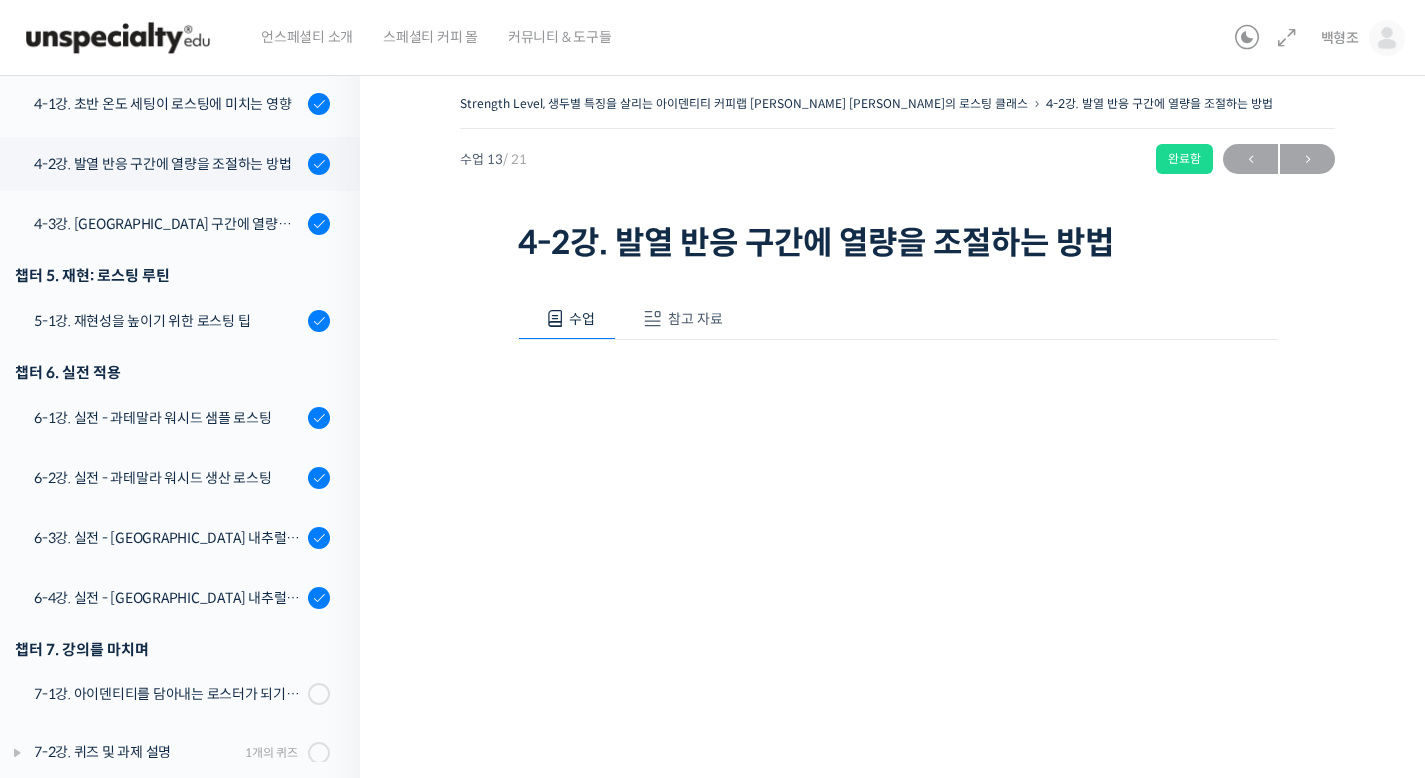 click on "참고 자료" at bounding box center [695, 319] 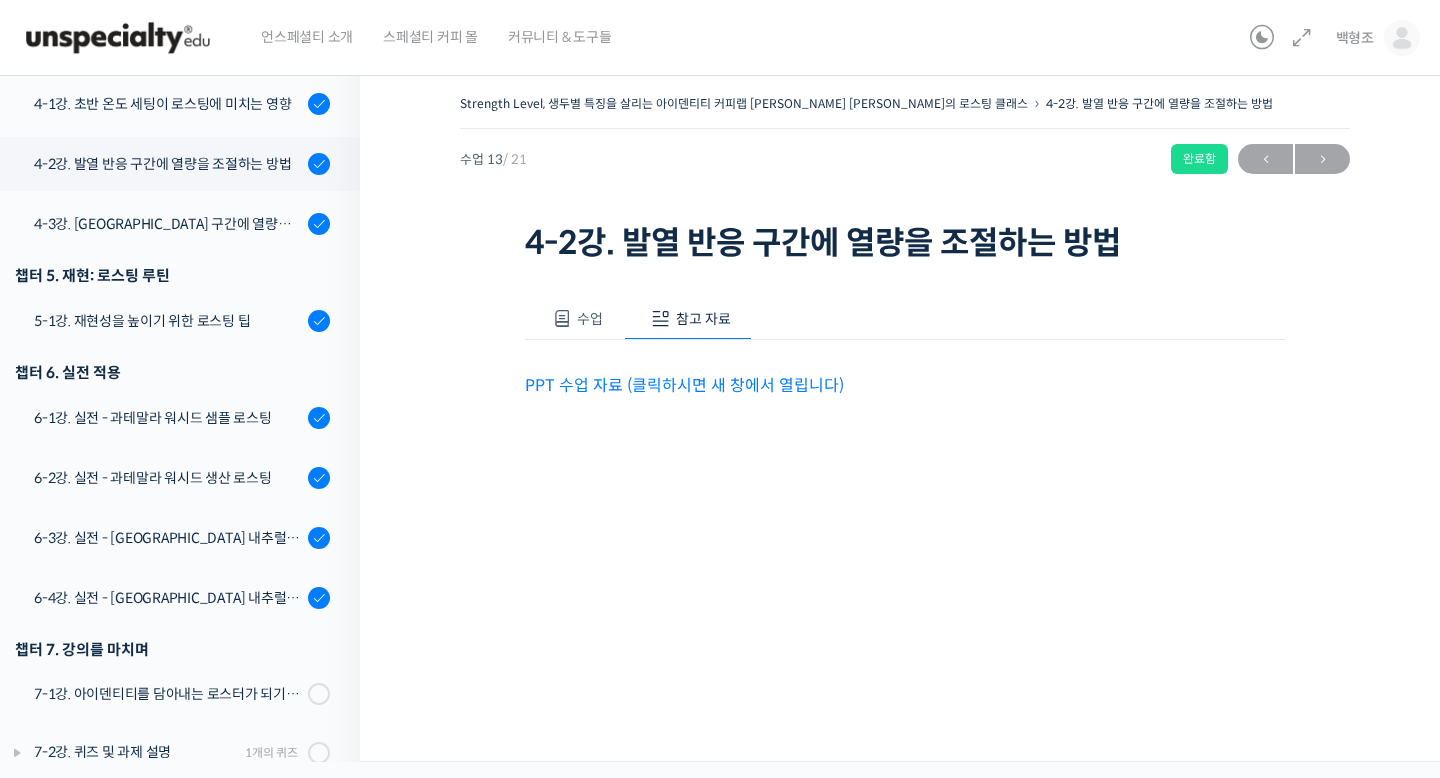 click on "PPT 수업 자료 (클릭하시면 새 창에서 열립니다)" at bounding box center [684, 385] 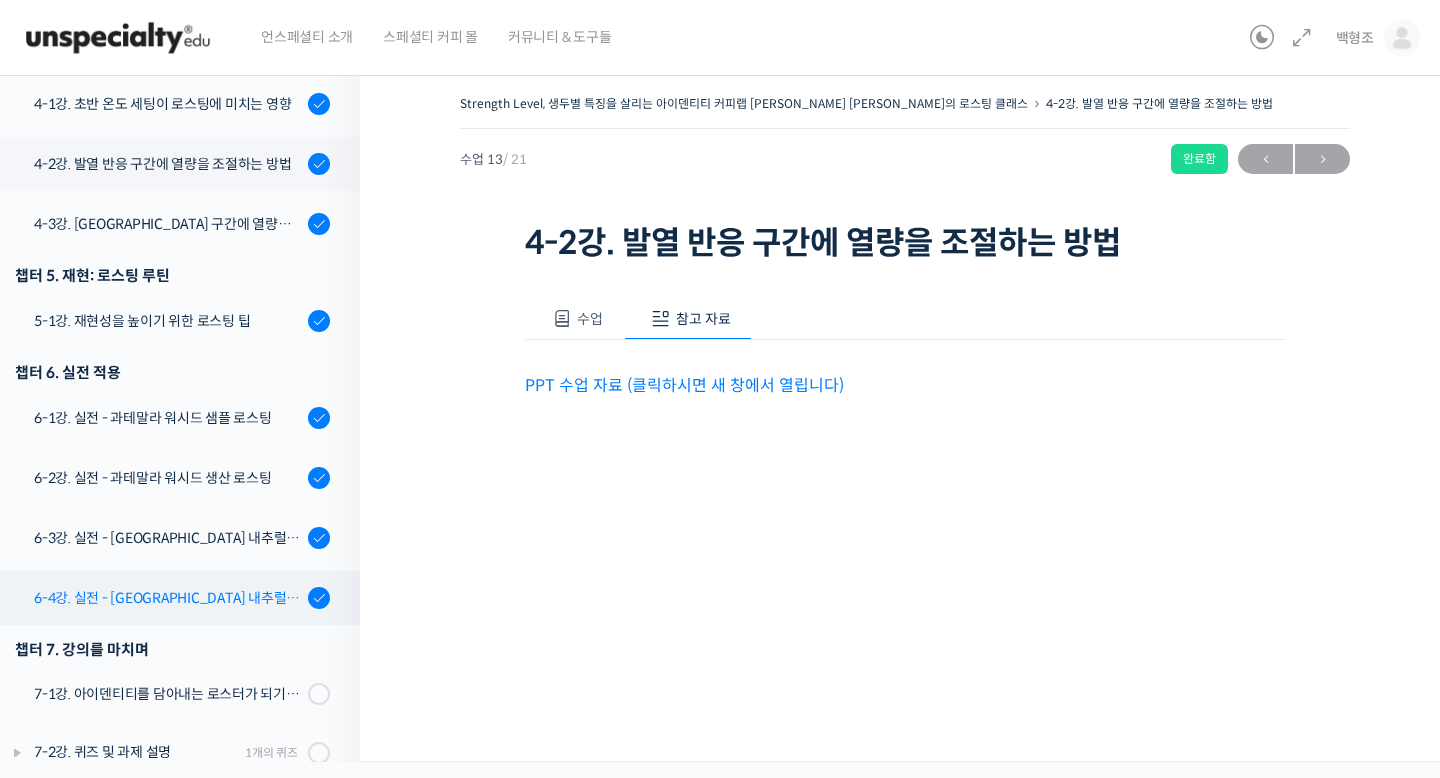 click on "6-4강. 실전 - 에티오피아 내추럴 생산 로스팅" at bounding box center [175, 598] 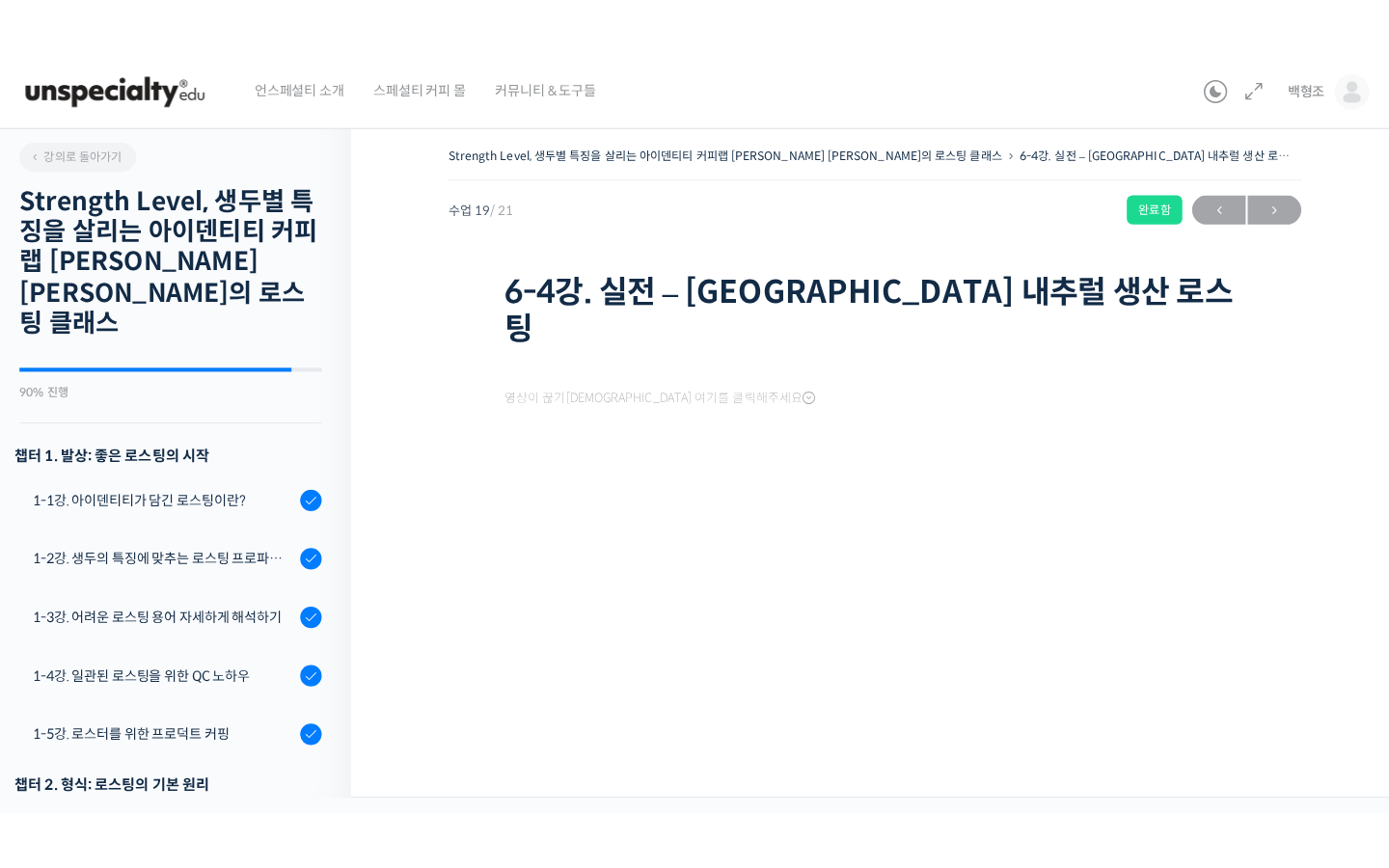 scroll, scrollTop: 0, scrollLeft: 0, axis: both 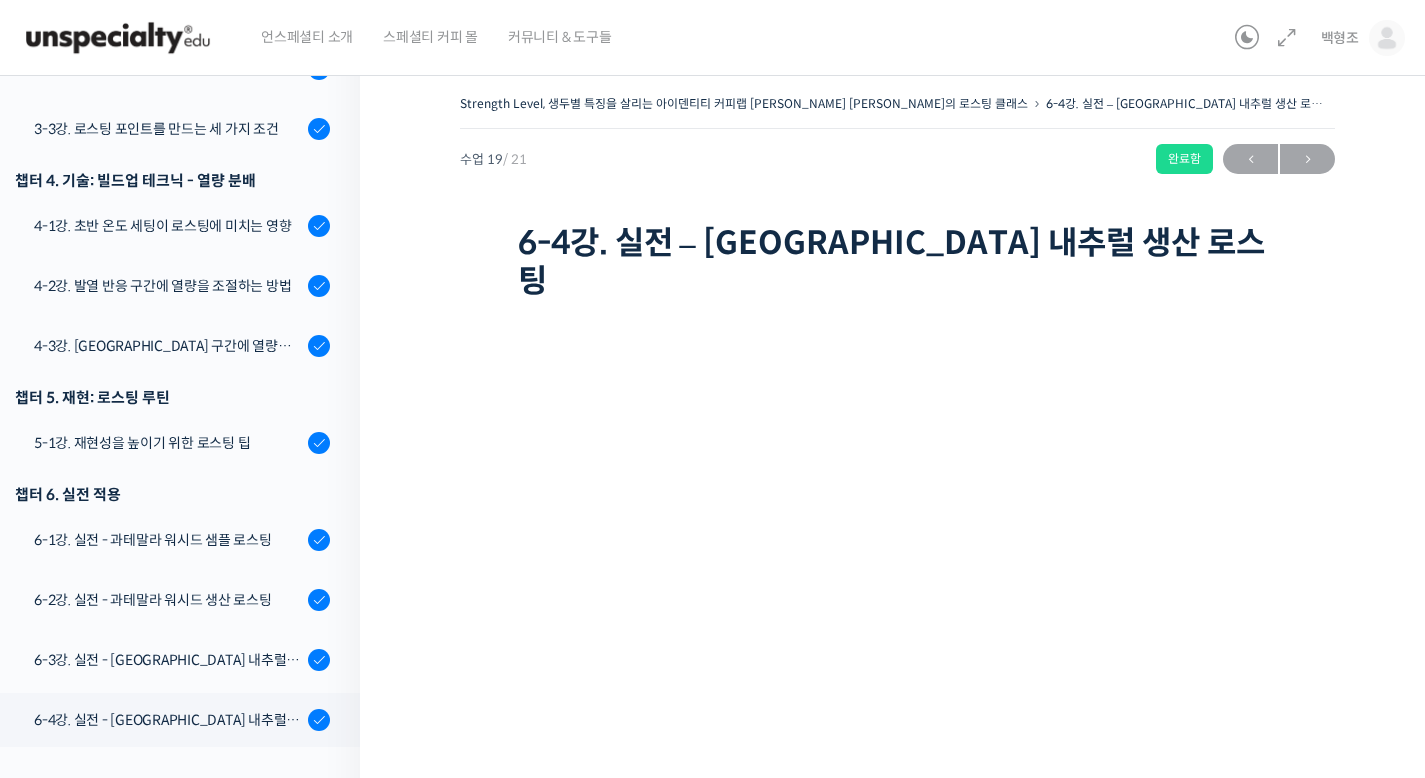click at bounding box center [118, 38] 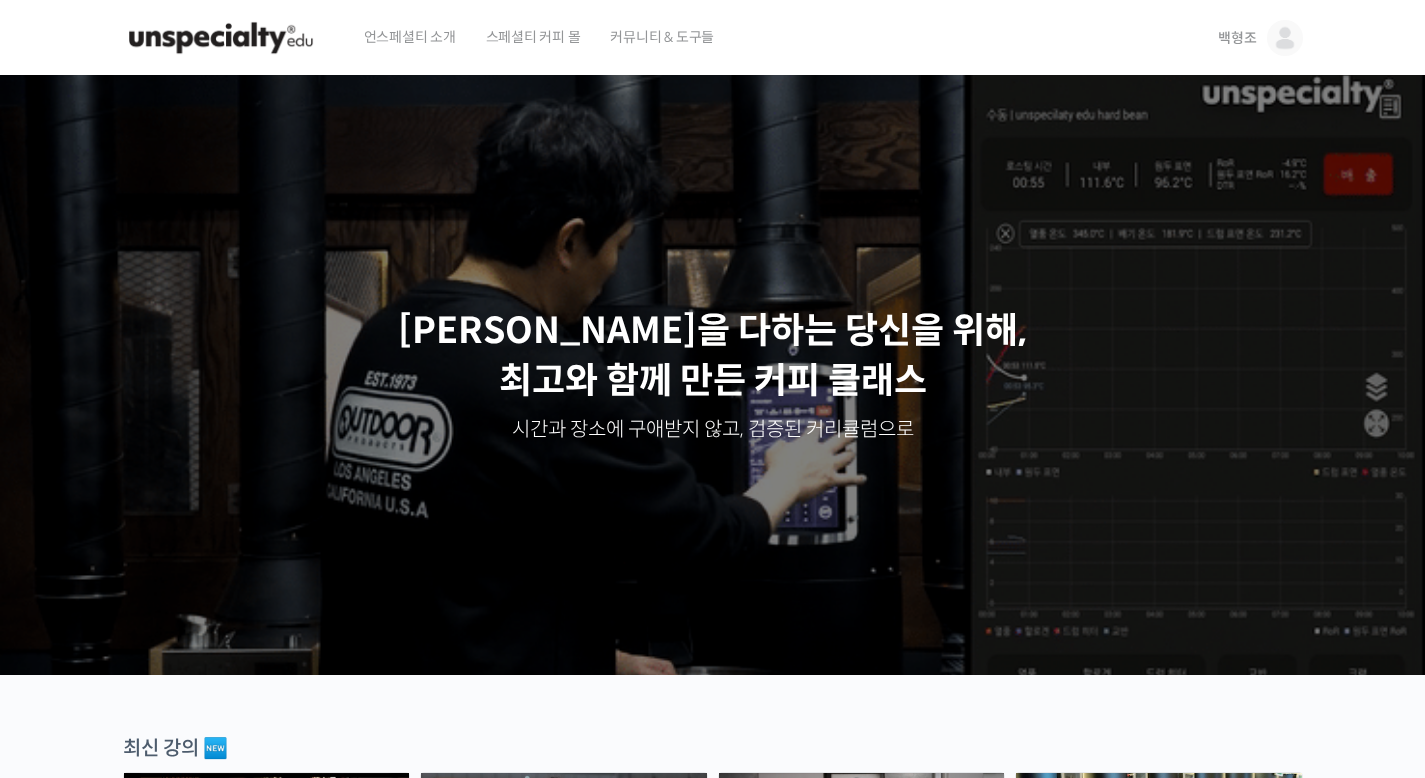 scroll, scrollTop: 0, scrollLeft: 0, axis: both 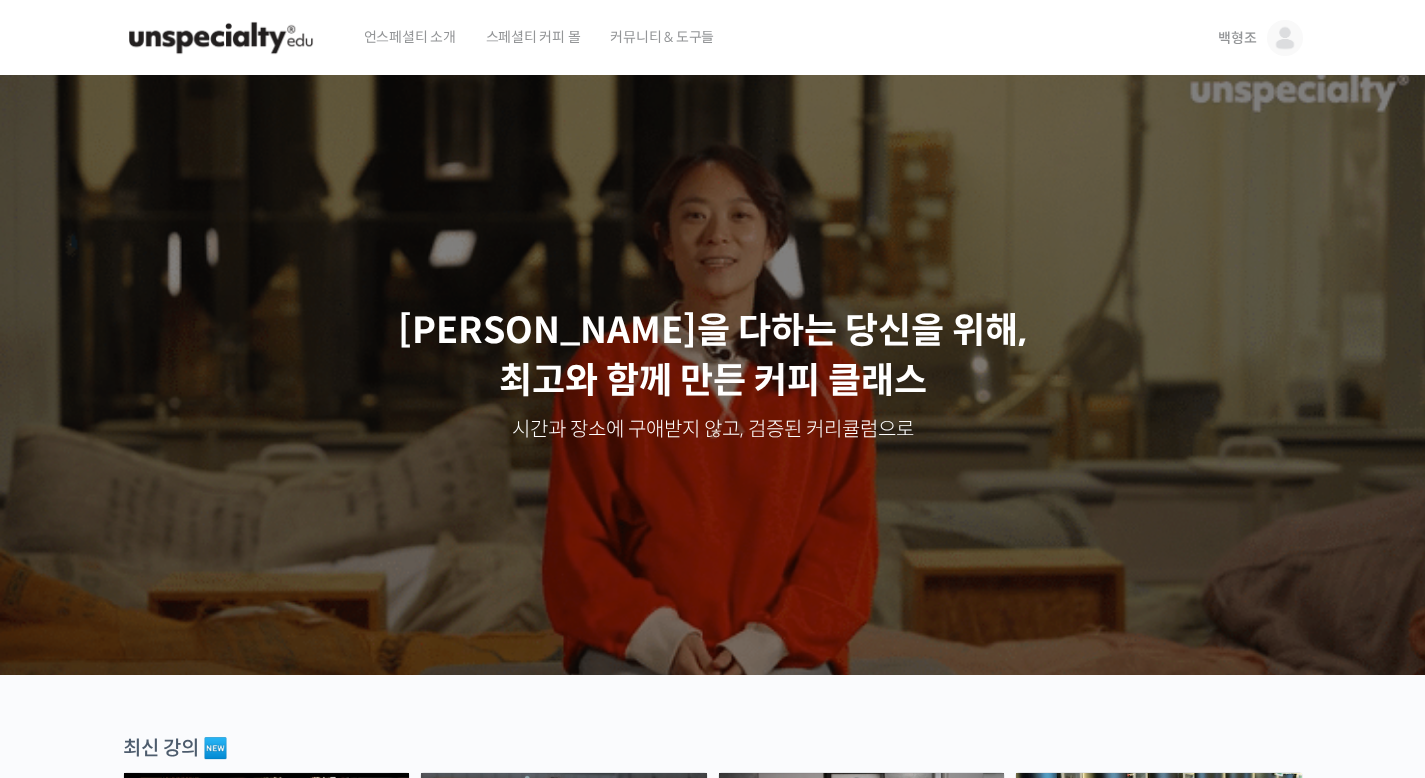 click on "언스페셜티 소개" at bounding box center [410, 37] 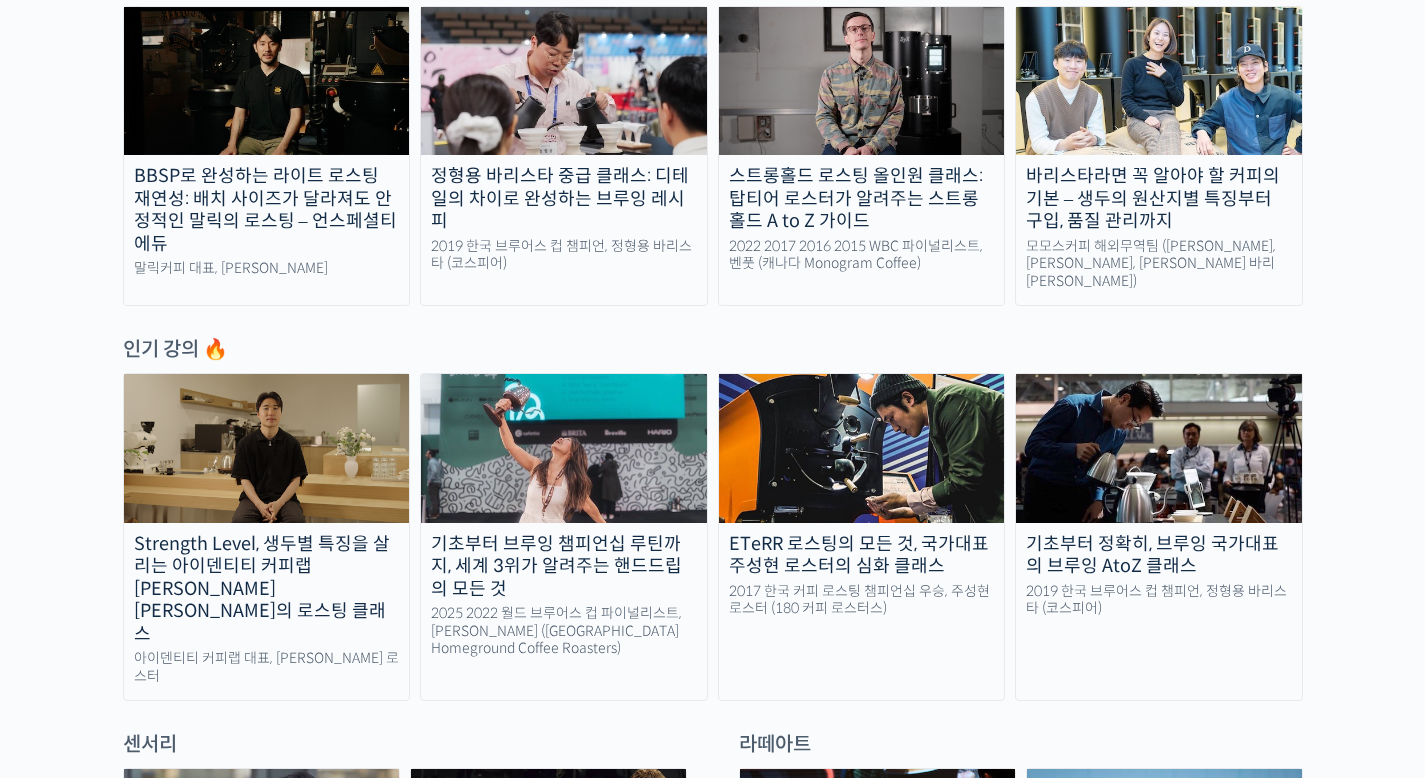 scroll, scrollTop: 655, scrollLeft: 0, axis: vertical 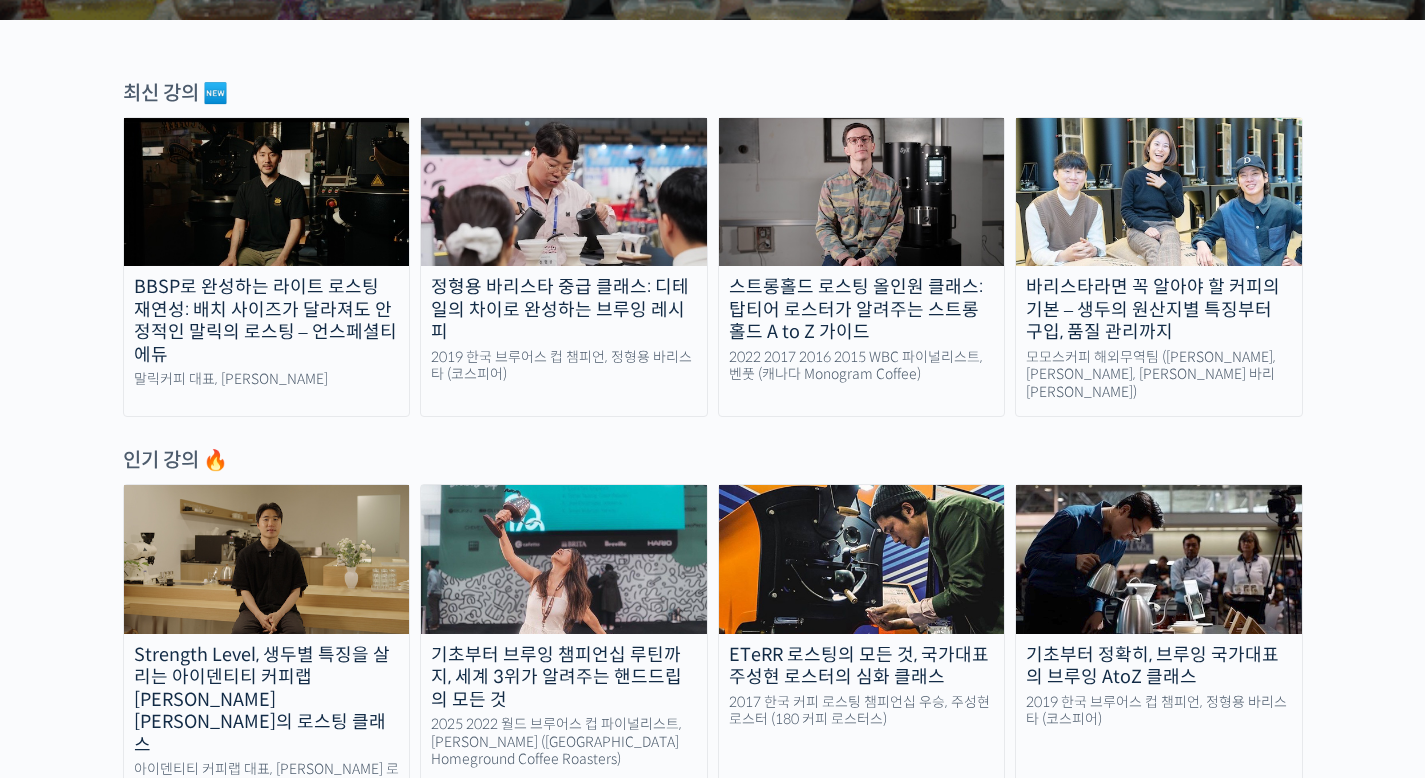click on "BBSP로 완성하는 라이트 로스팅 재연성: 배치 사이즈가 달라져도 안정적인 말릭의 로스팅 – 언스페셜티 에듀" at bounding box center (267, 321) 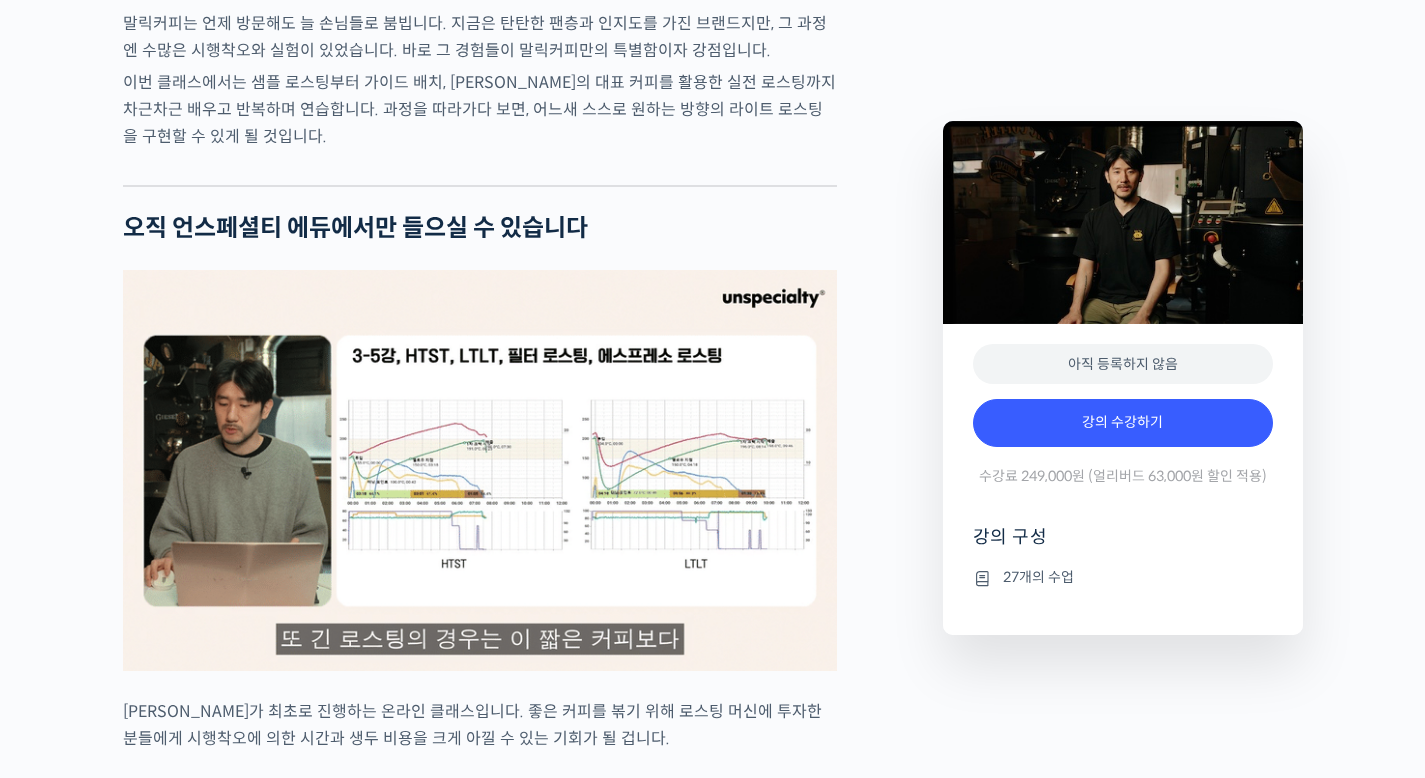 scroll, scrollTop: 4502, scrollLeft: 0, axis: vertical 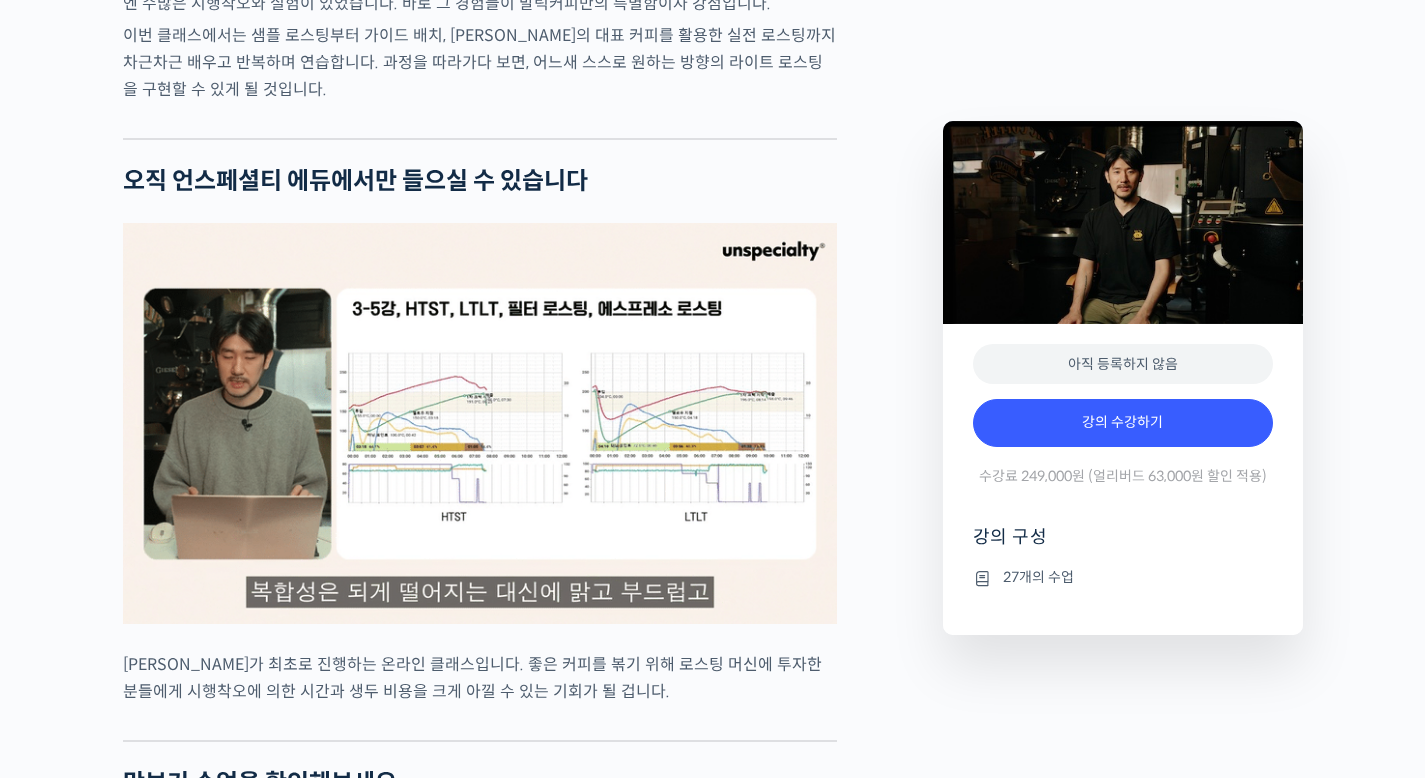 click at bounding box center [480, 423] 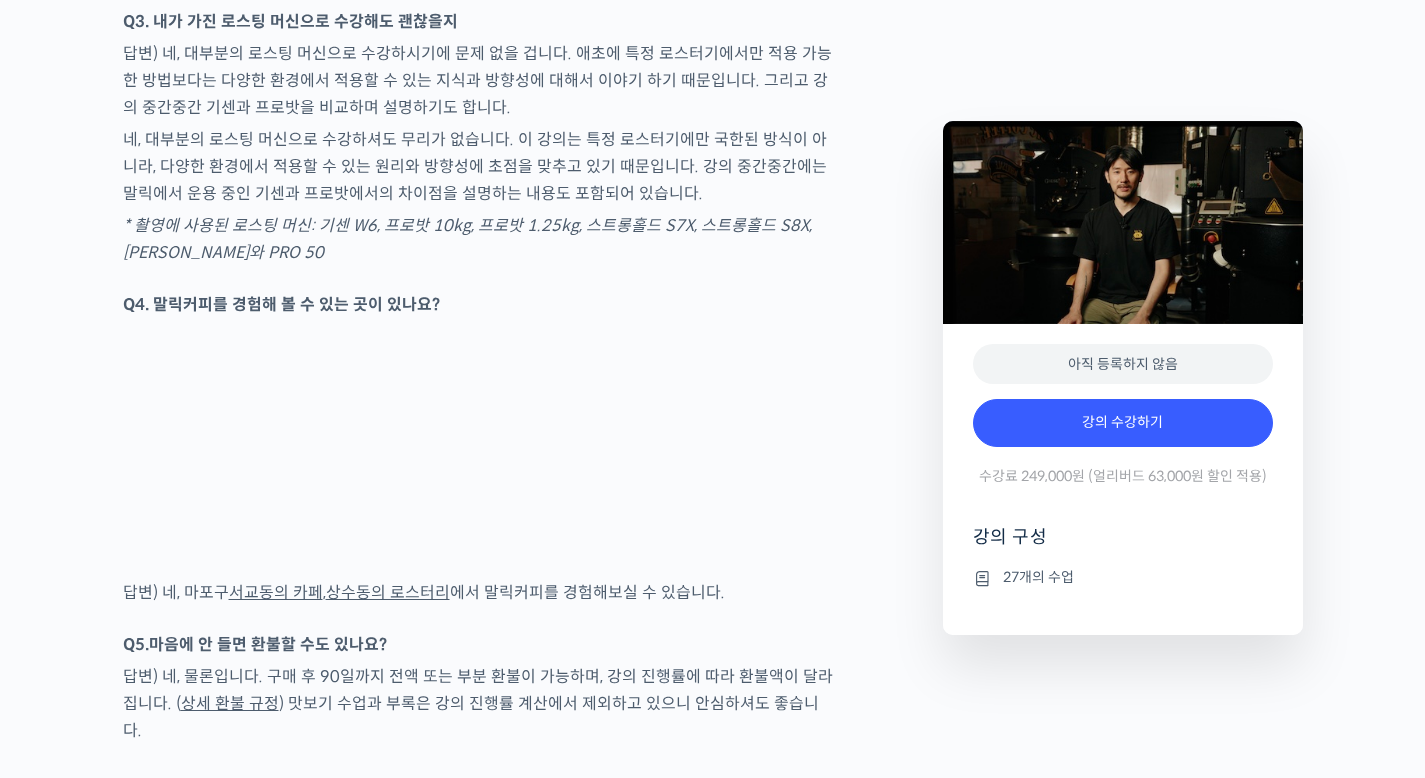 scroll, scrollTop: 7057, scrollLeft: 0, axis: vertical 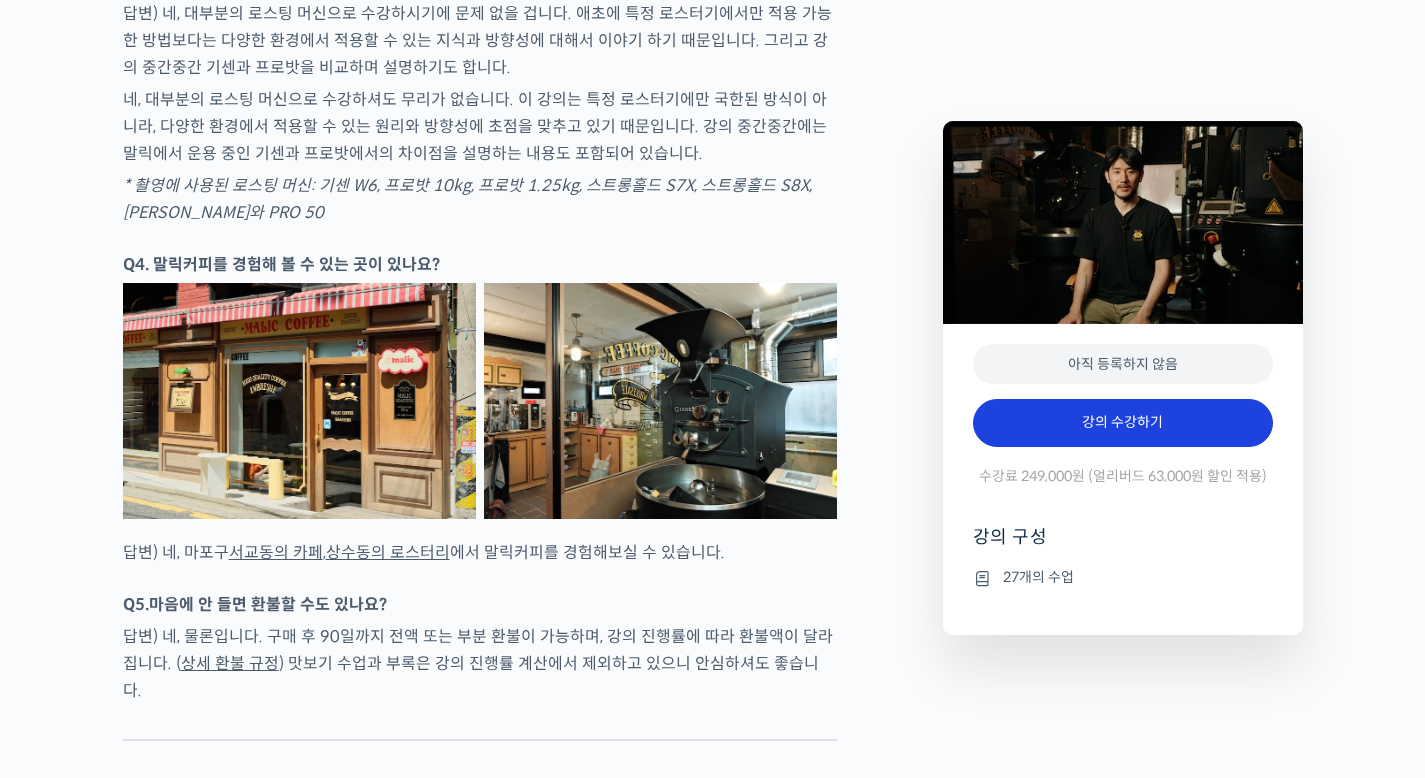 click on "강의 수강하기" at bounding box center [1123, 423] 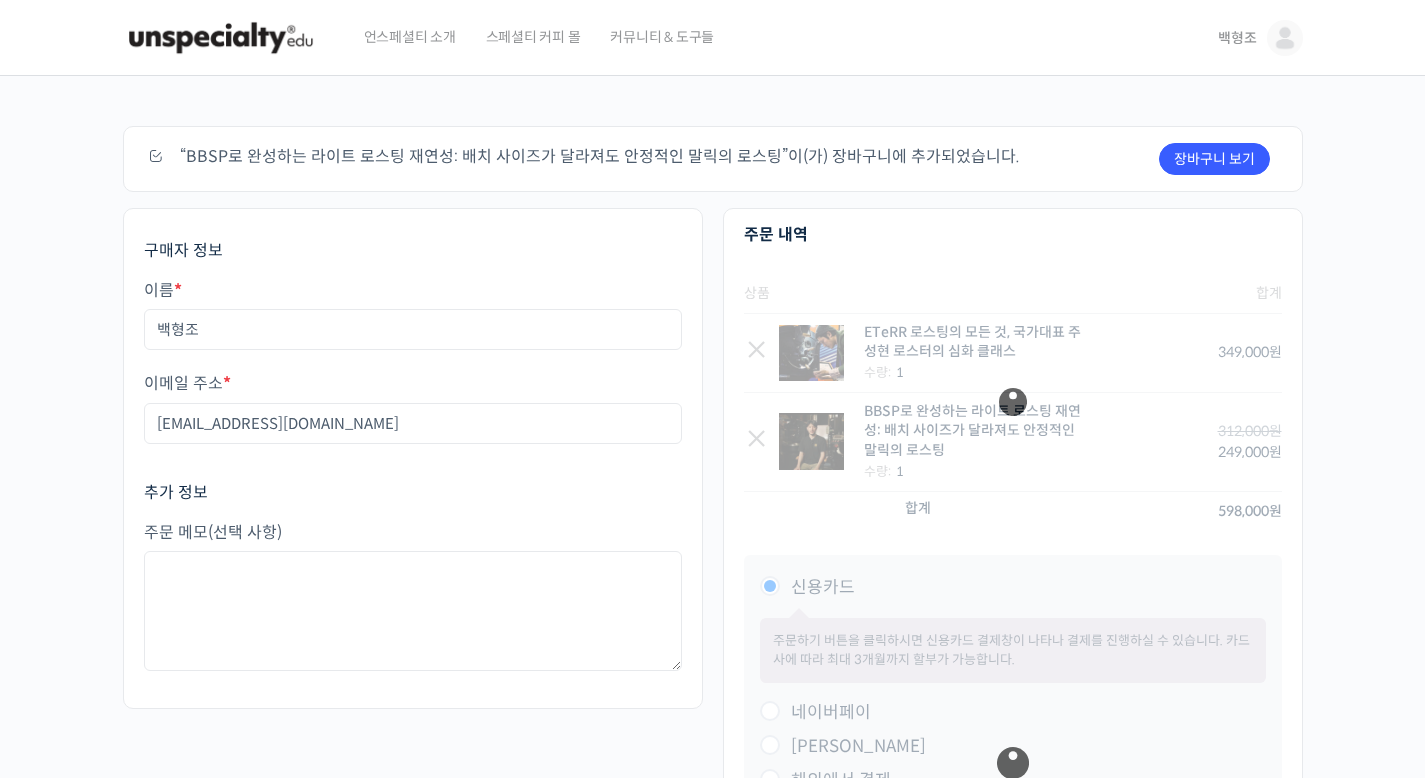 scroll, scrollTop: 0, scrollLeft: 0, axis: both 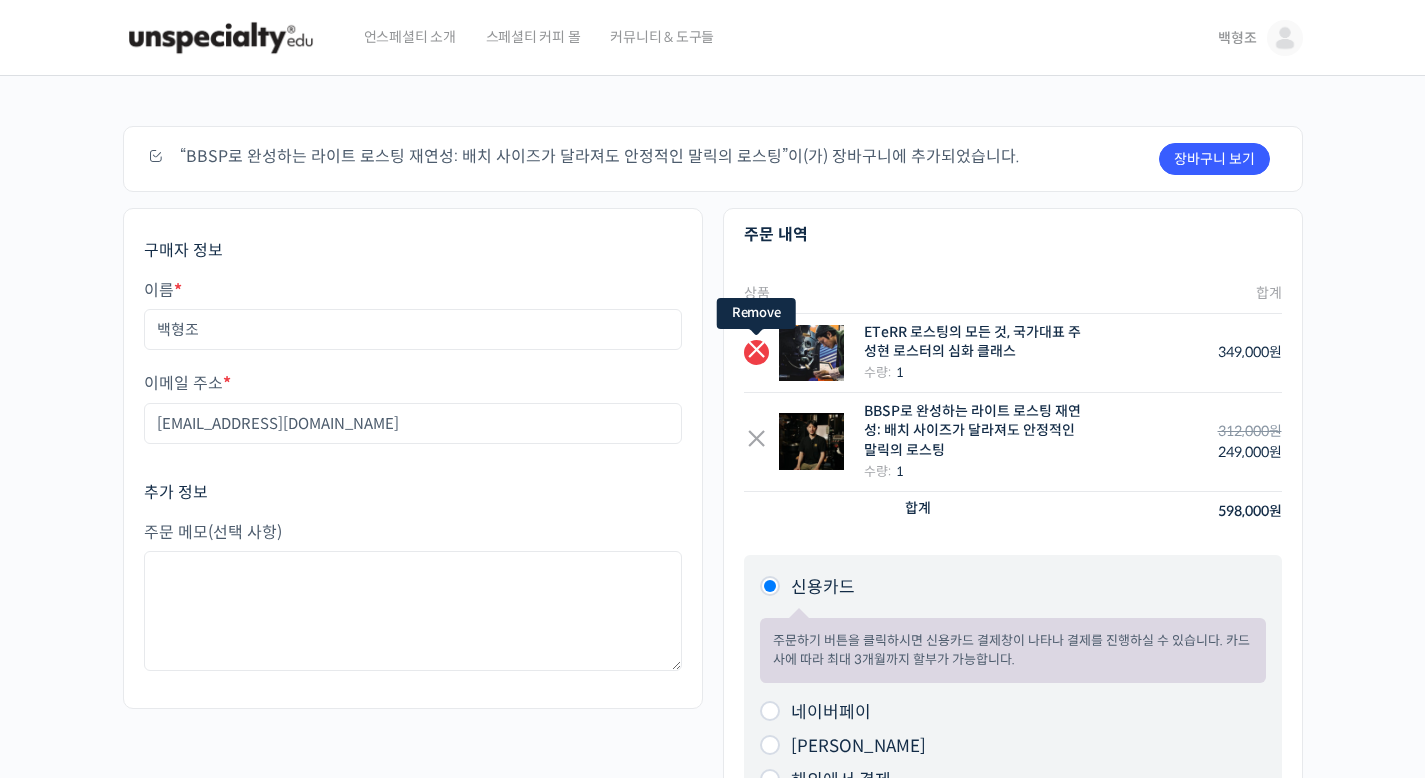 click on "×" at bounding box center (756, 352) 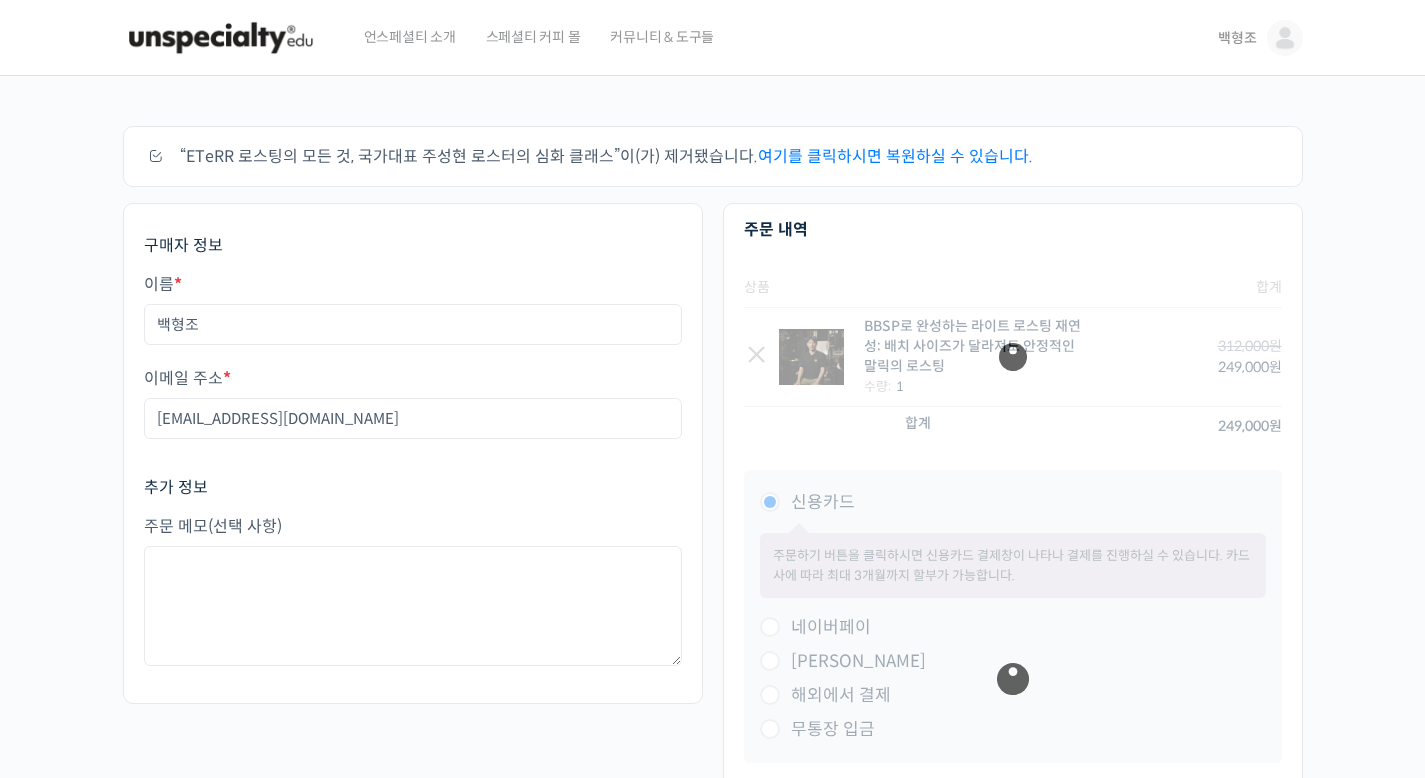 scroll, scrollTop: 0, scrollLeft: 0, axis: both 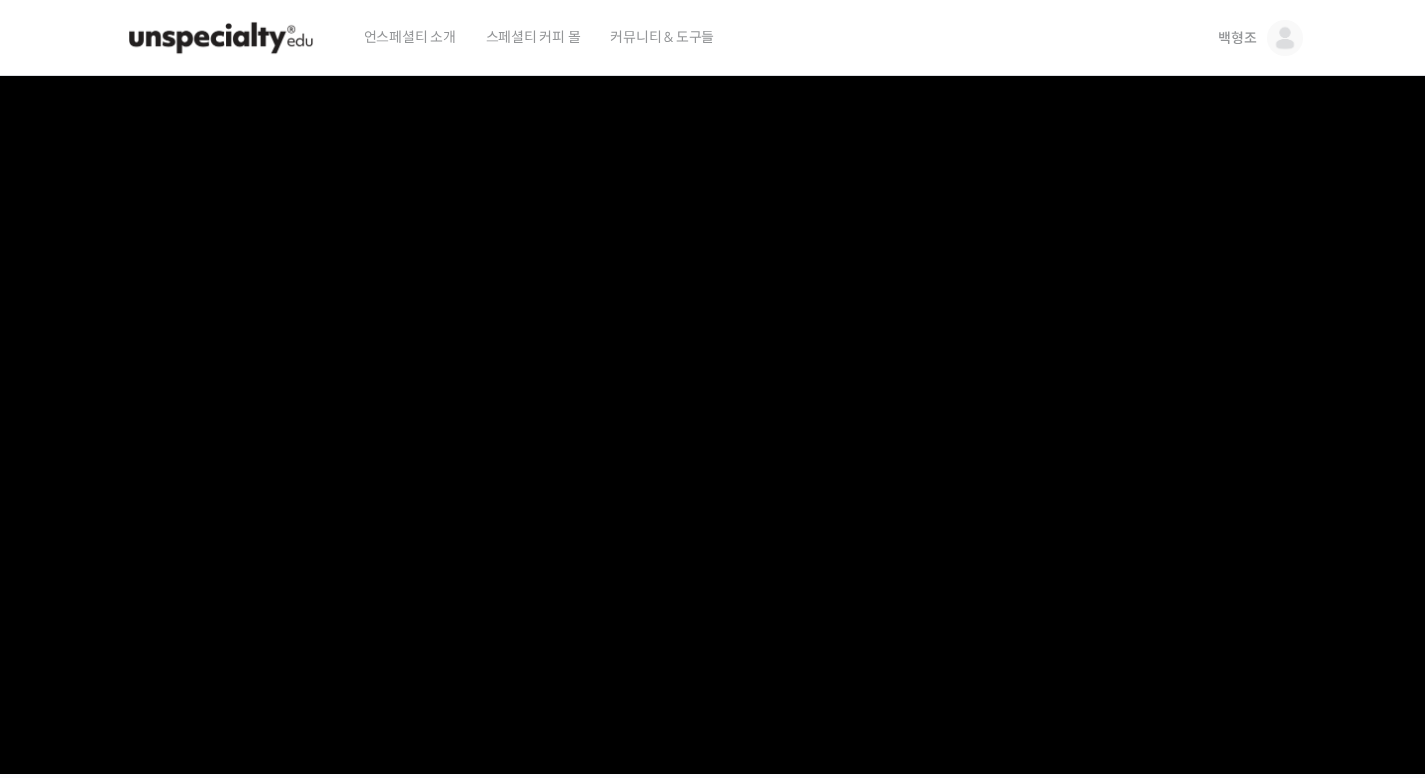 click at bounding box center (221, 38) 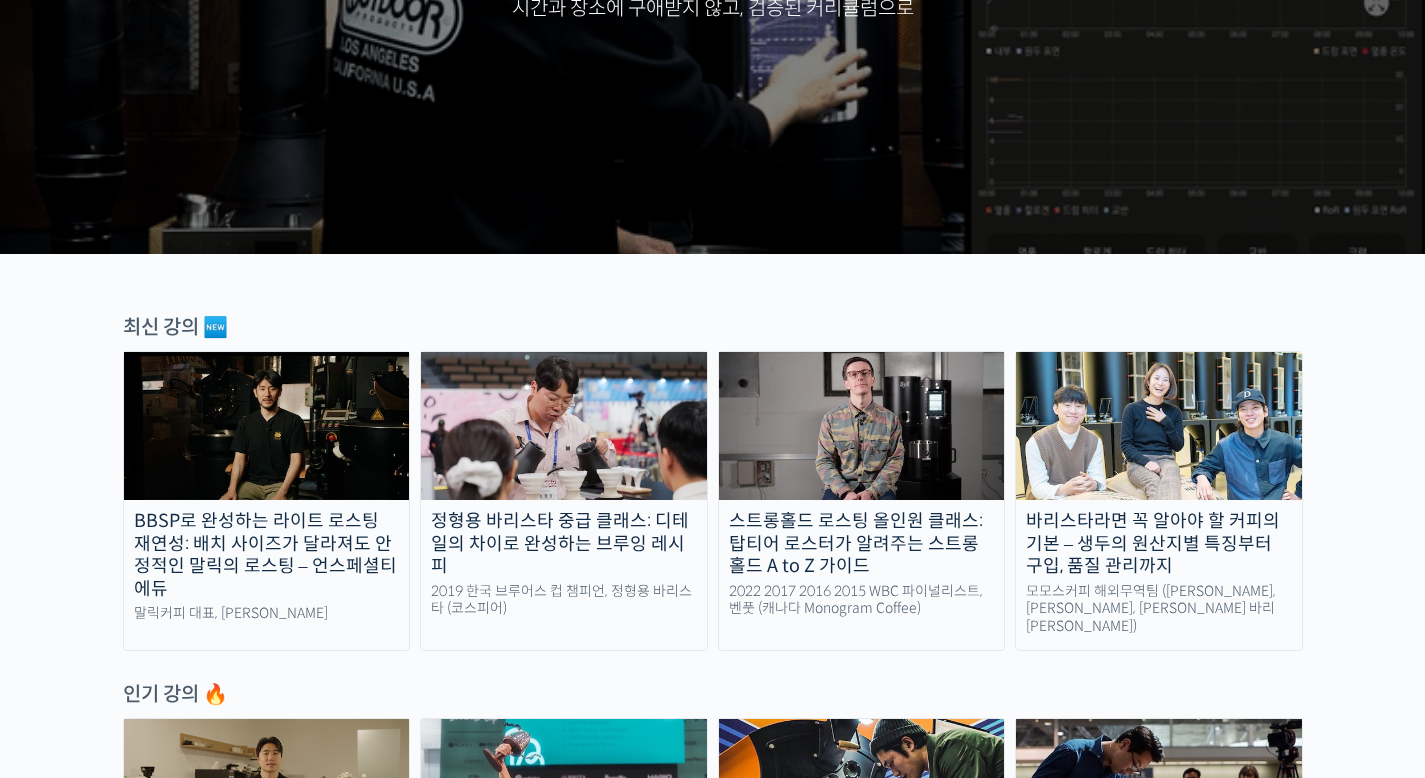 scroll, scrollTop: 492, scrollLeft: 0, axis: vertical 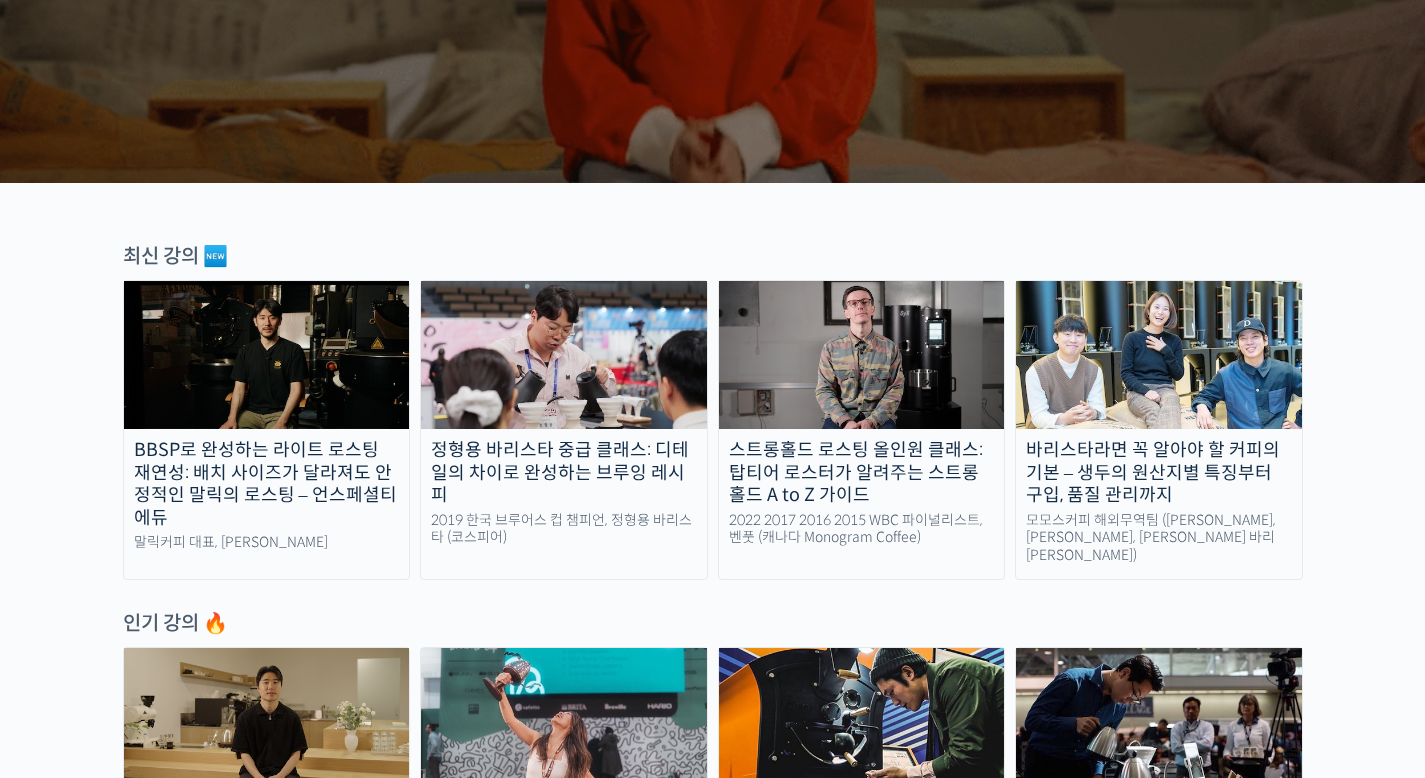 click at bounding box center (564, 355) 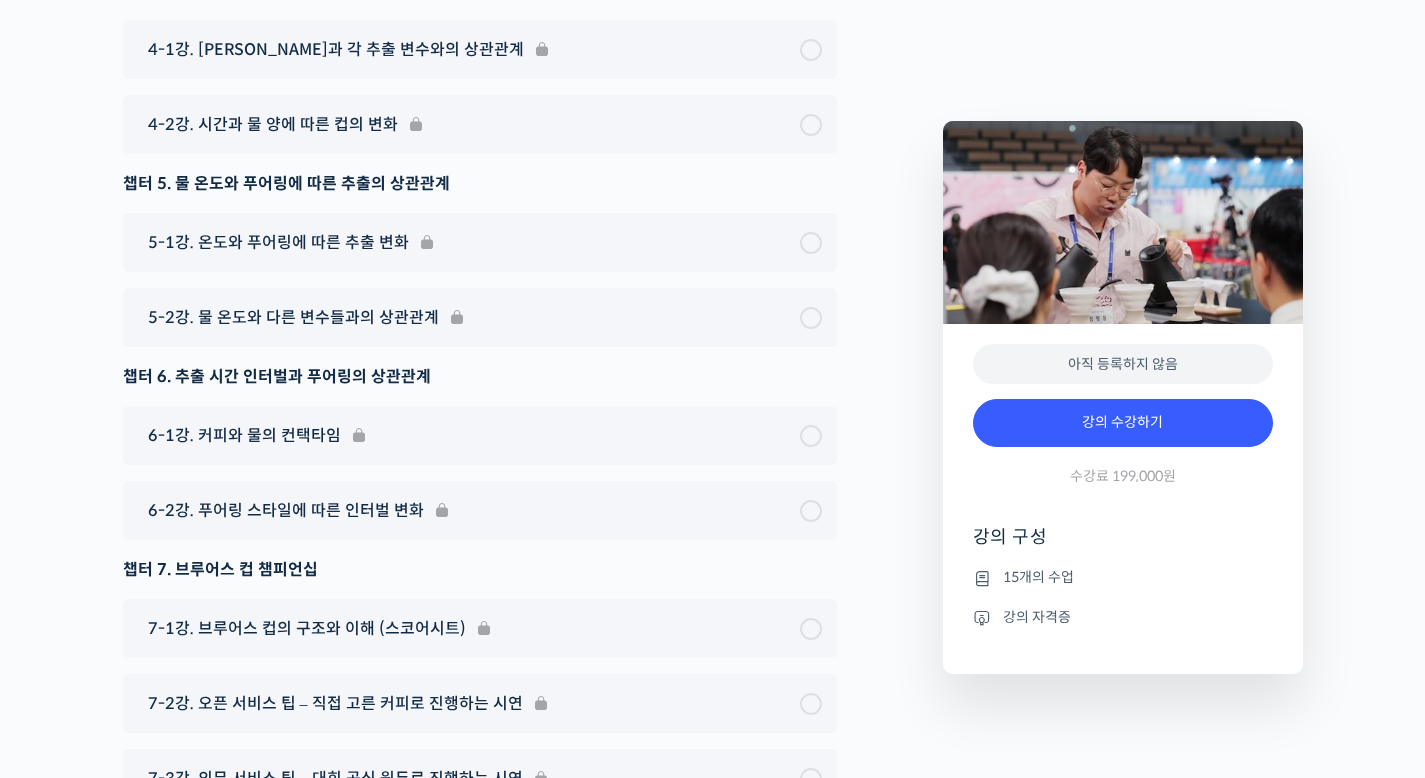 scroll, scrollTop: 6518, scrollLeft: 0, axis: vertical 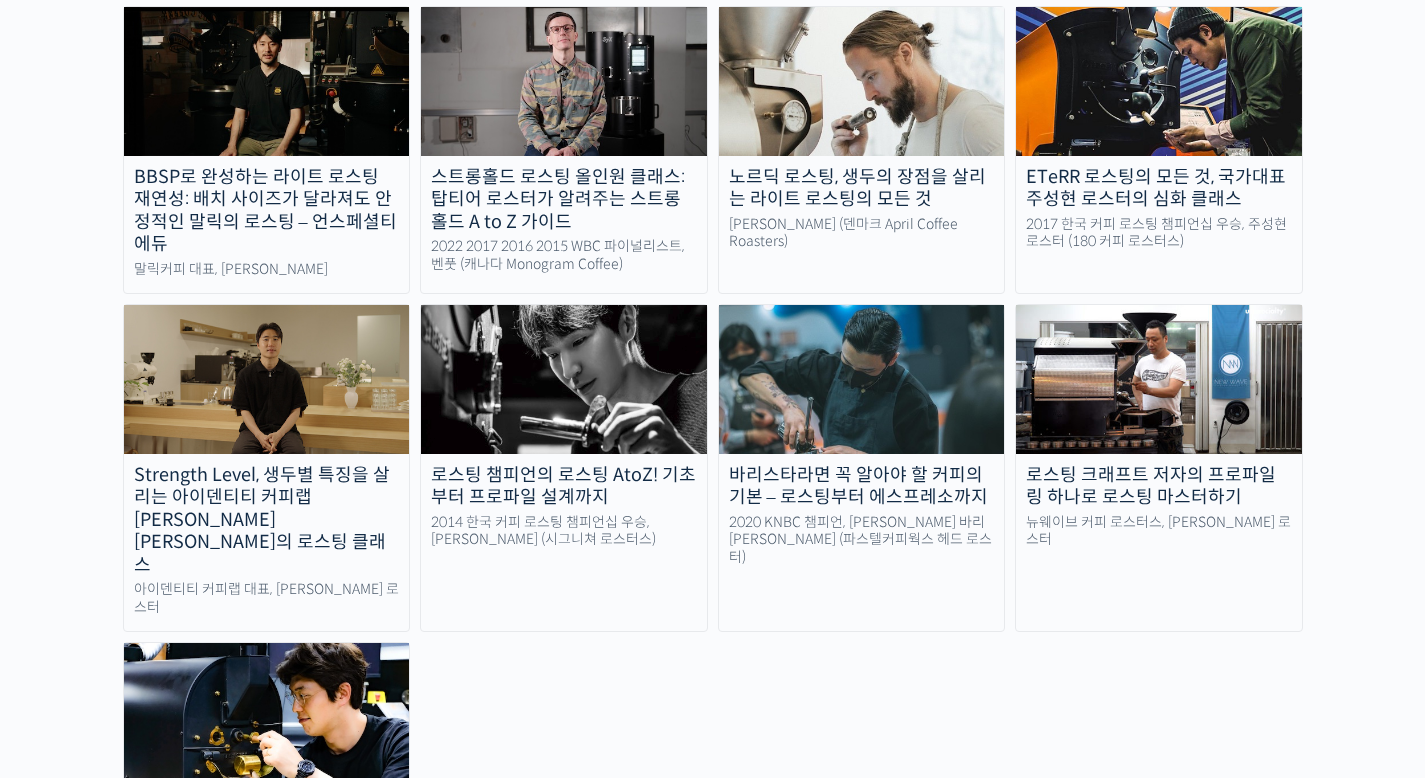click on "로스팅 크래프트 저자의 프로파일링 하나로 로스팅 마스터하기" at bounding box center [1159, 486] 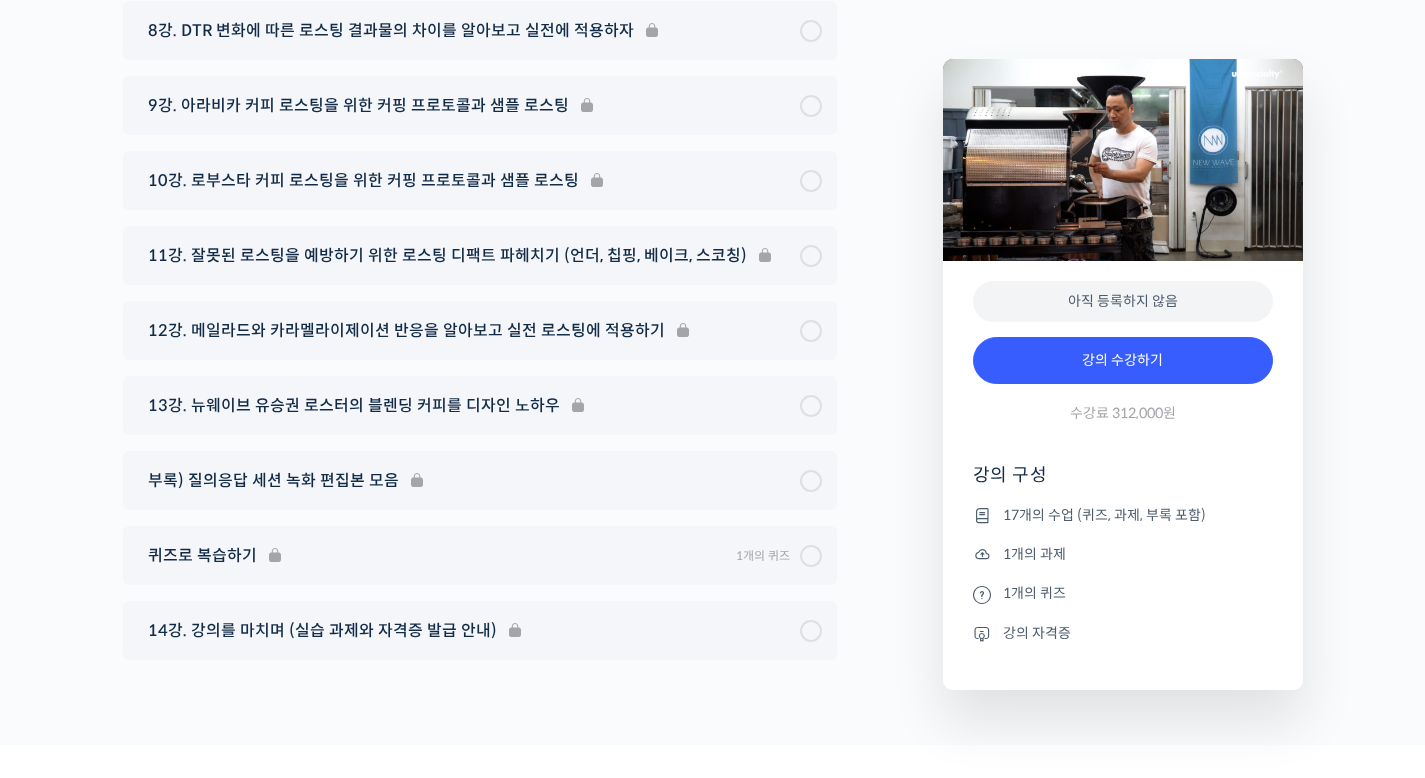 scroll, scrollTop: 11066, scrollLeft: 0, axis: vertical 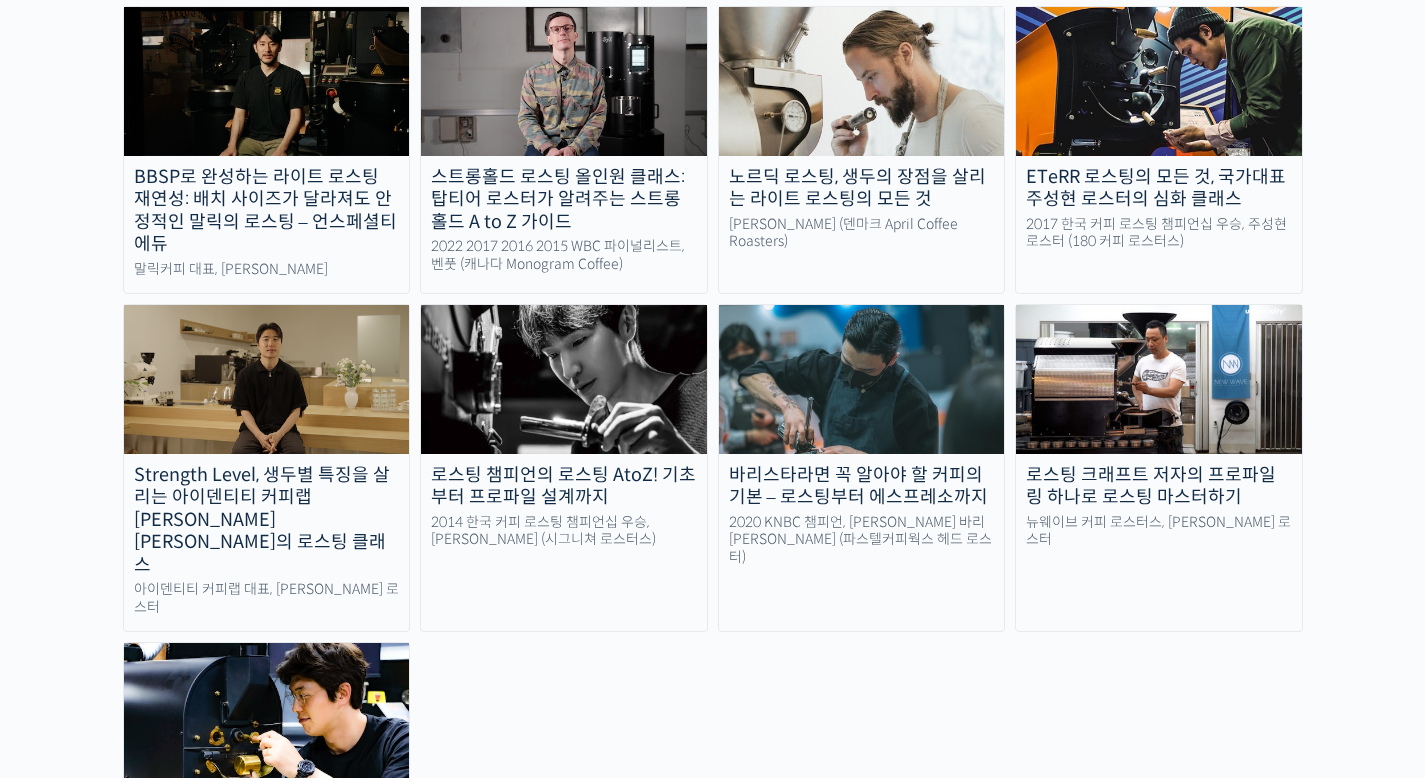 click at bounding box center (564, 379) 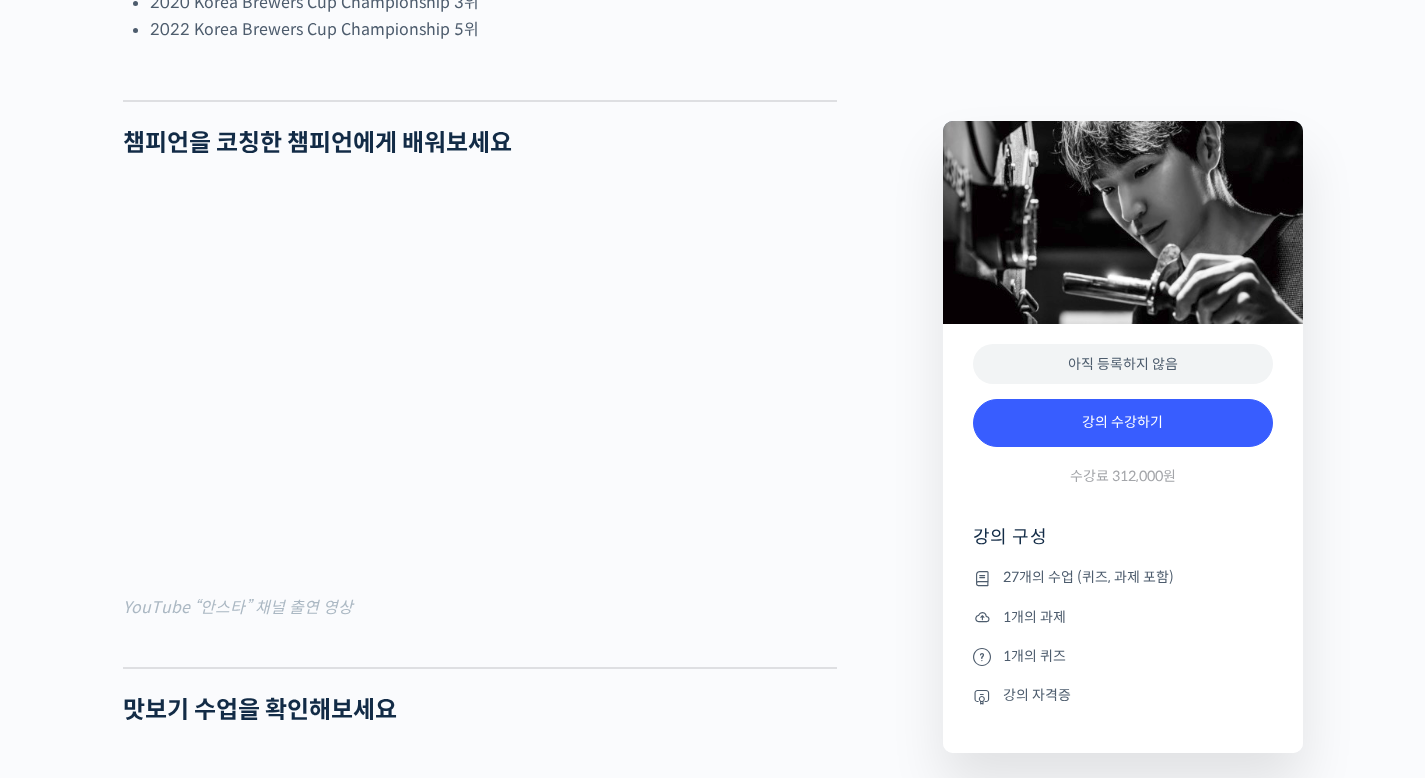 scroll, scrollTop: 1681, scrollLeft: 0, axis: vertical 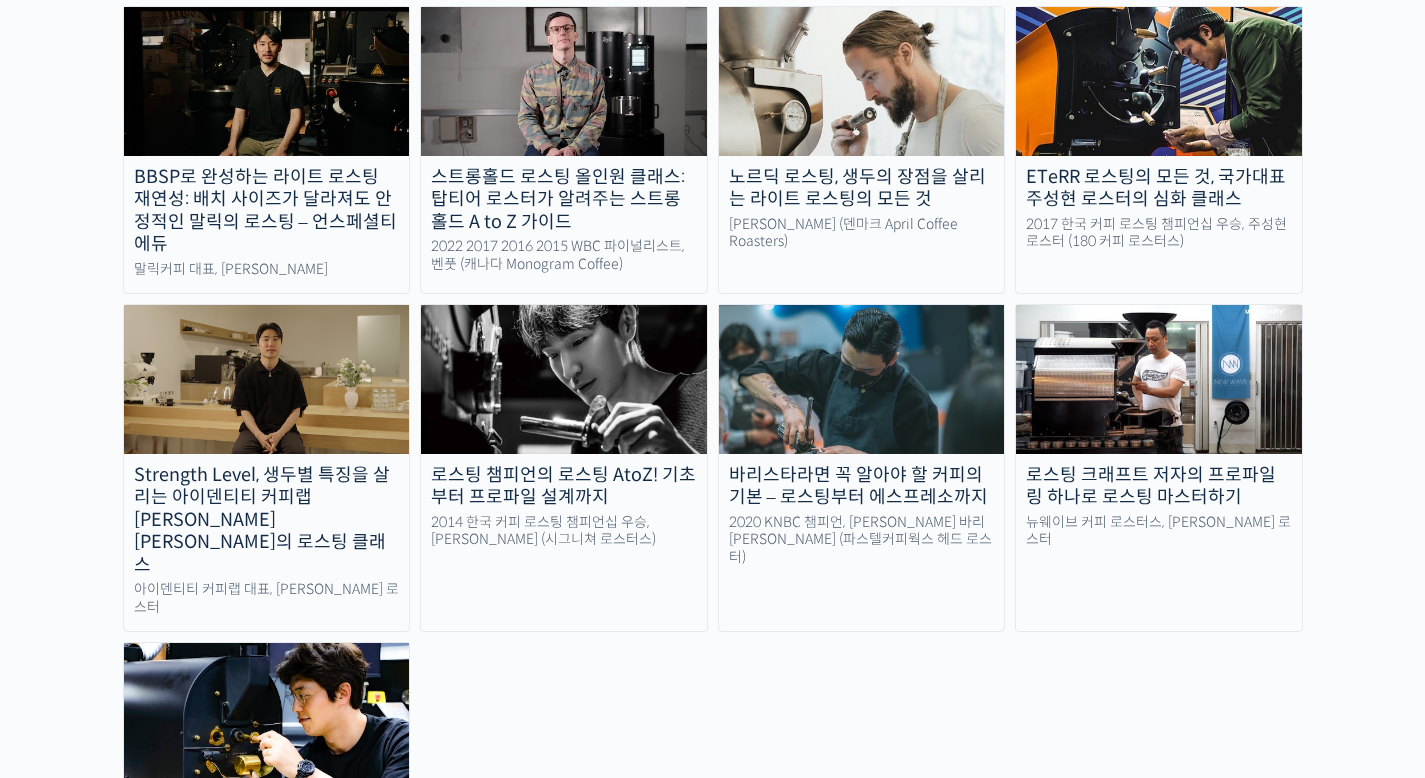 click at bounding box center (564, 379) 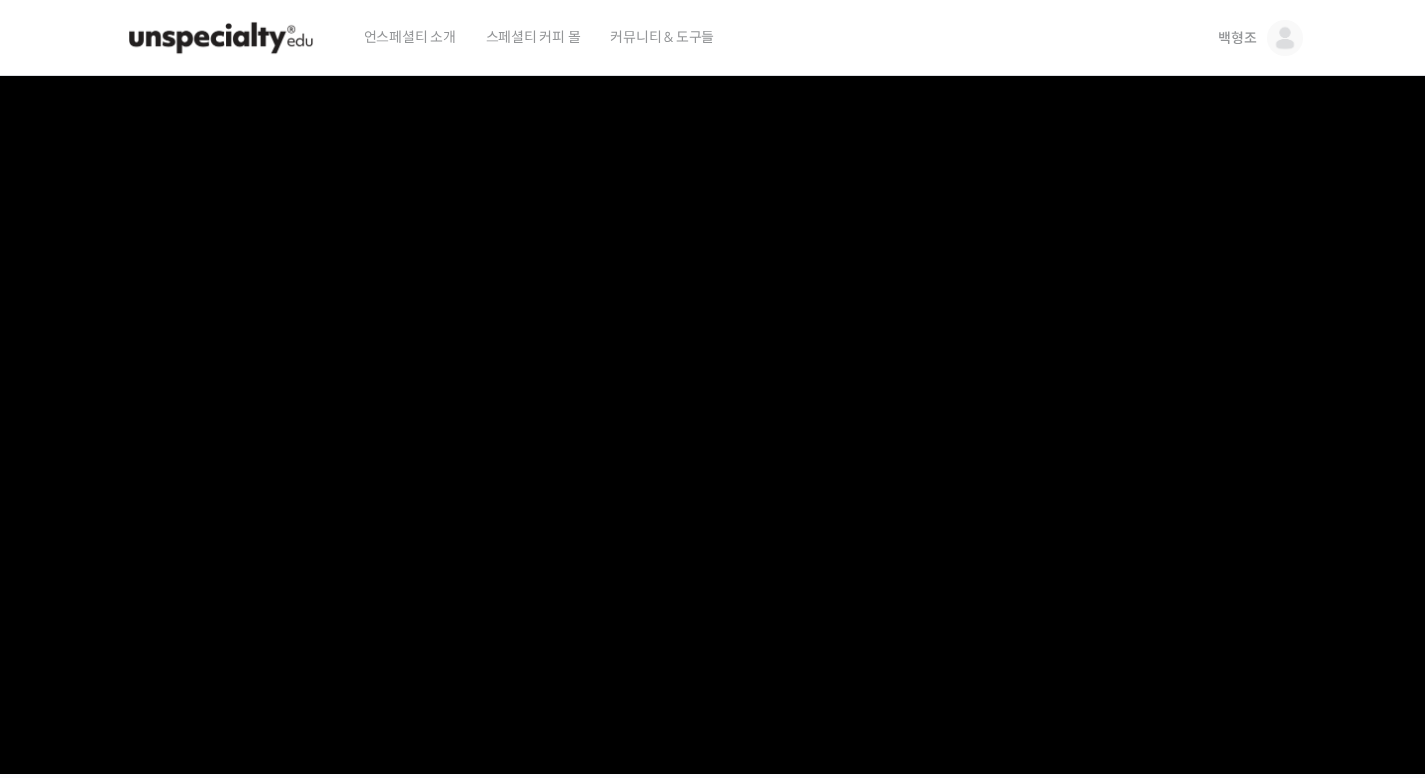 scroll, scrollTop: 0, scrollLeft: 0, axis: both 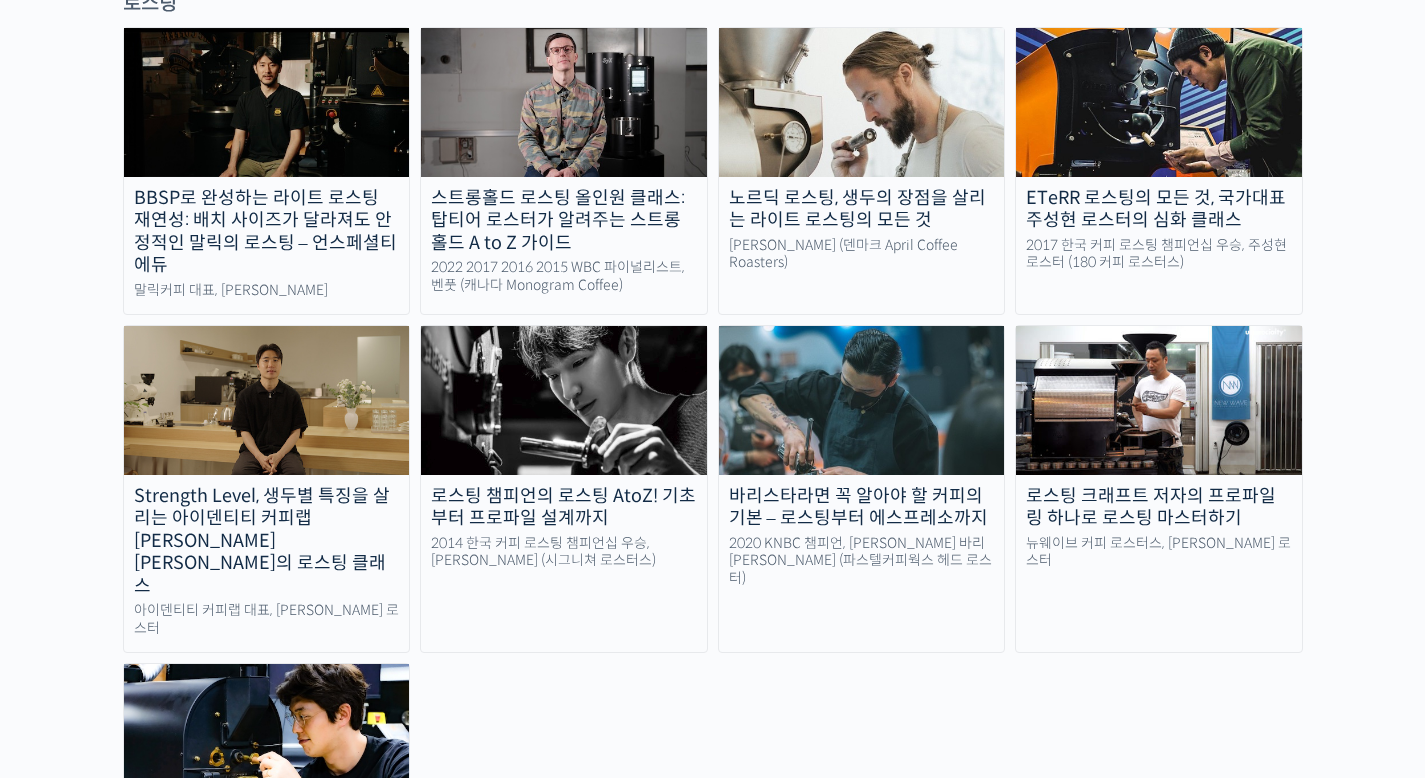 click on "BBSP로 완성하는 라이트 로스팅 재연성: 배치 사이즈가 달라져도 안정적인 말릭의 로스팅 – 언스페셜티 에듀" at bounding box center [267, 232] 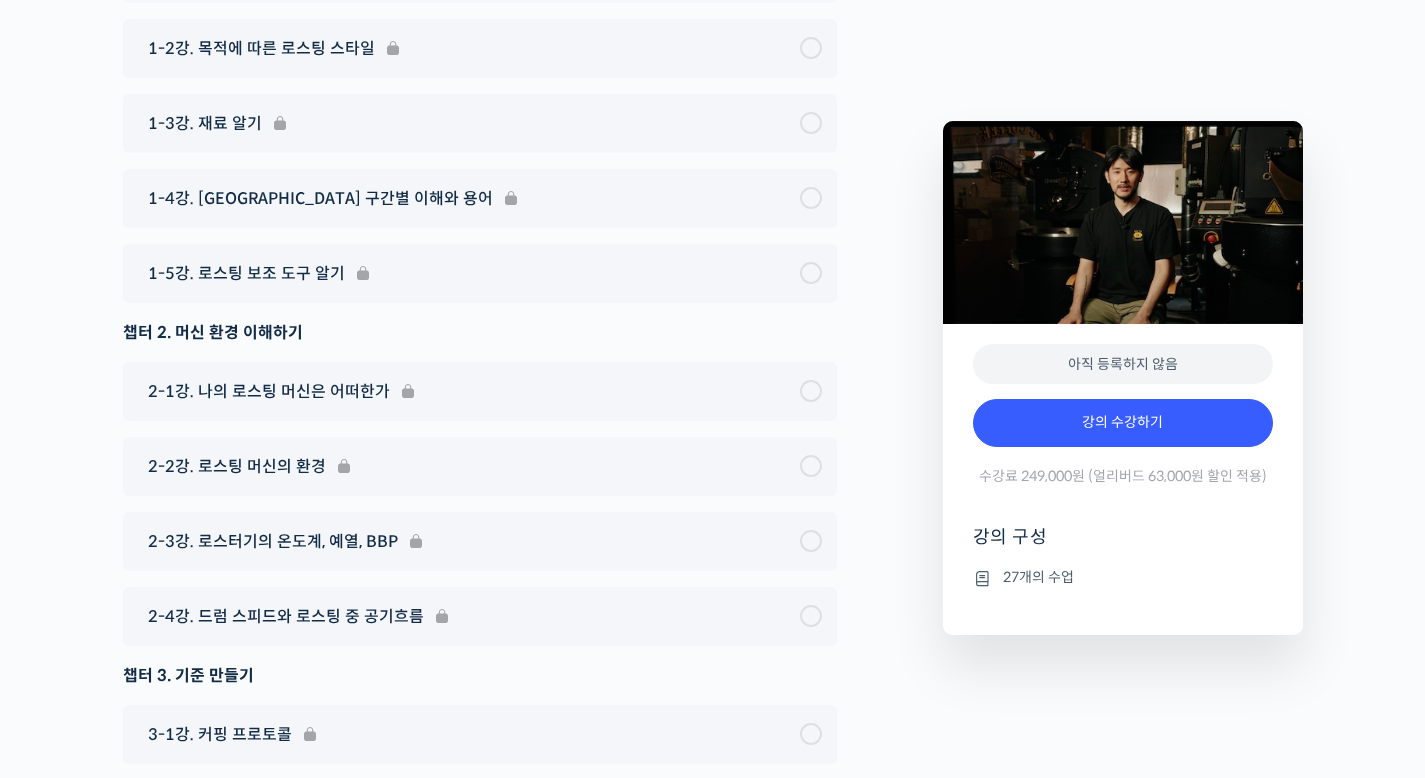 scroll, scrollTop: 8011, scrollLeft: 0, axis: vertical 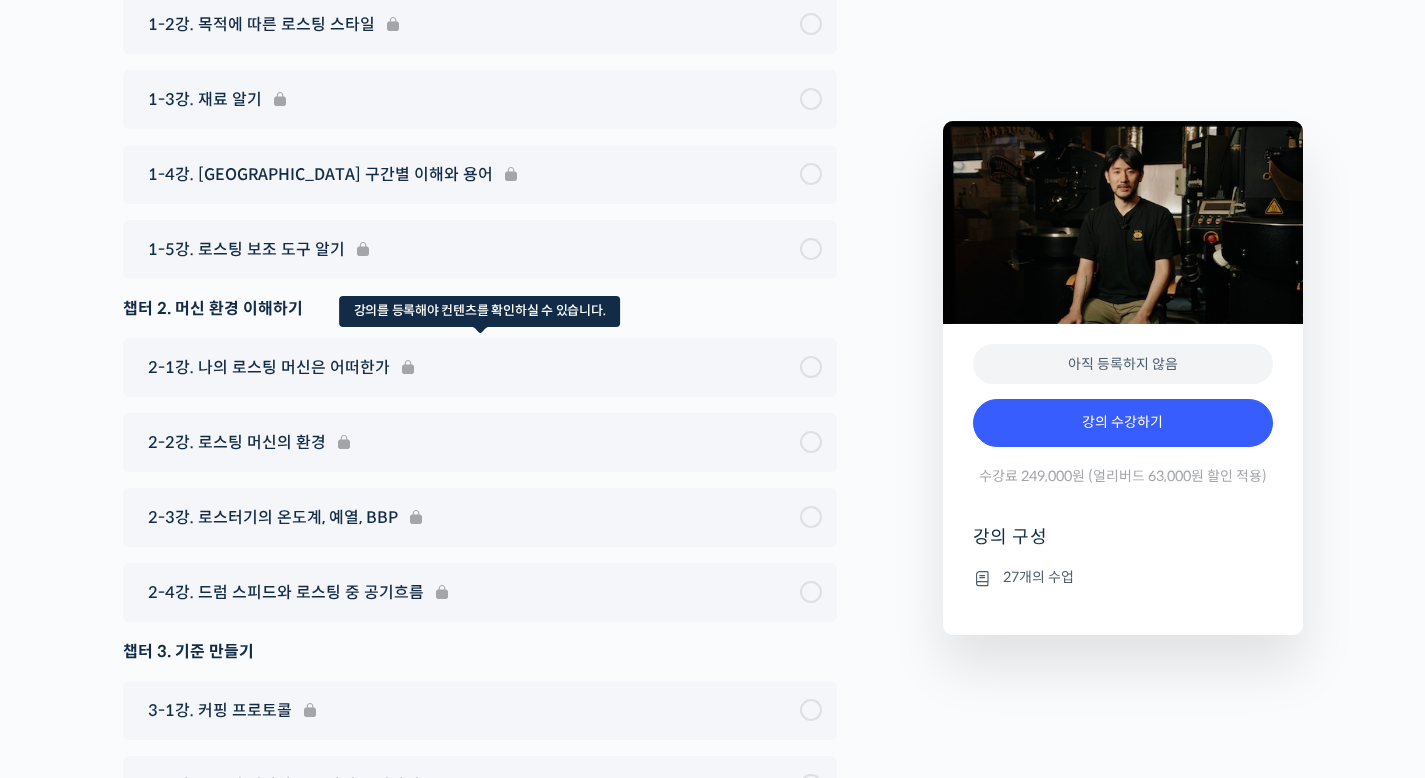 click on "2-1강. 나의 로스팅 머신은 어떠한가" at bounding box center (480, 367) 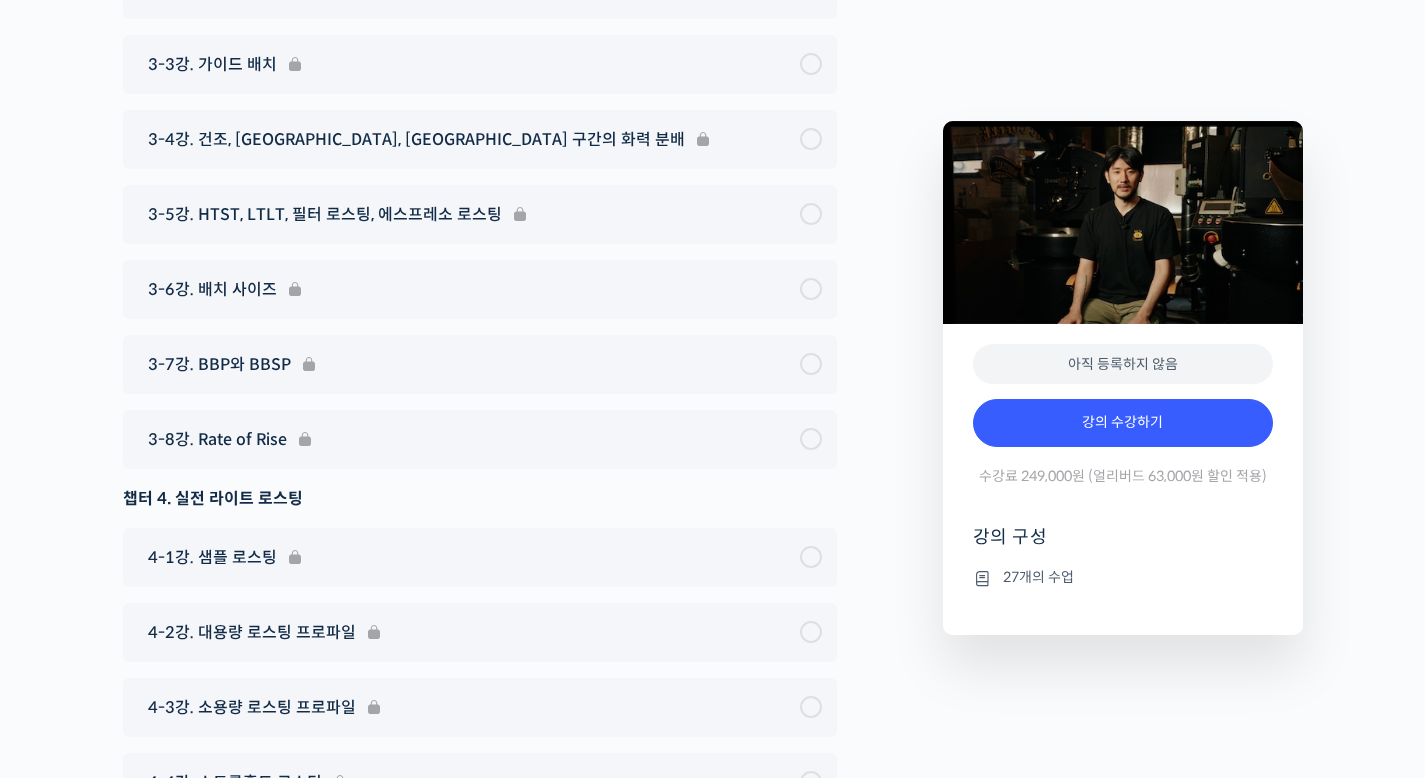 scroll, scrollTop: 8815, scrollLeft: 0, axis: vertical 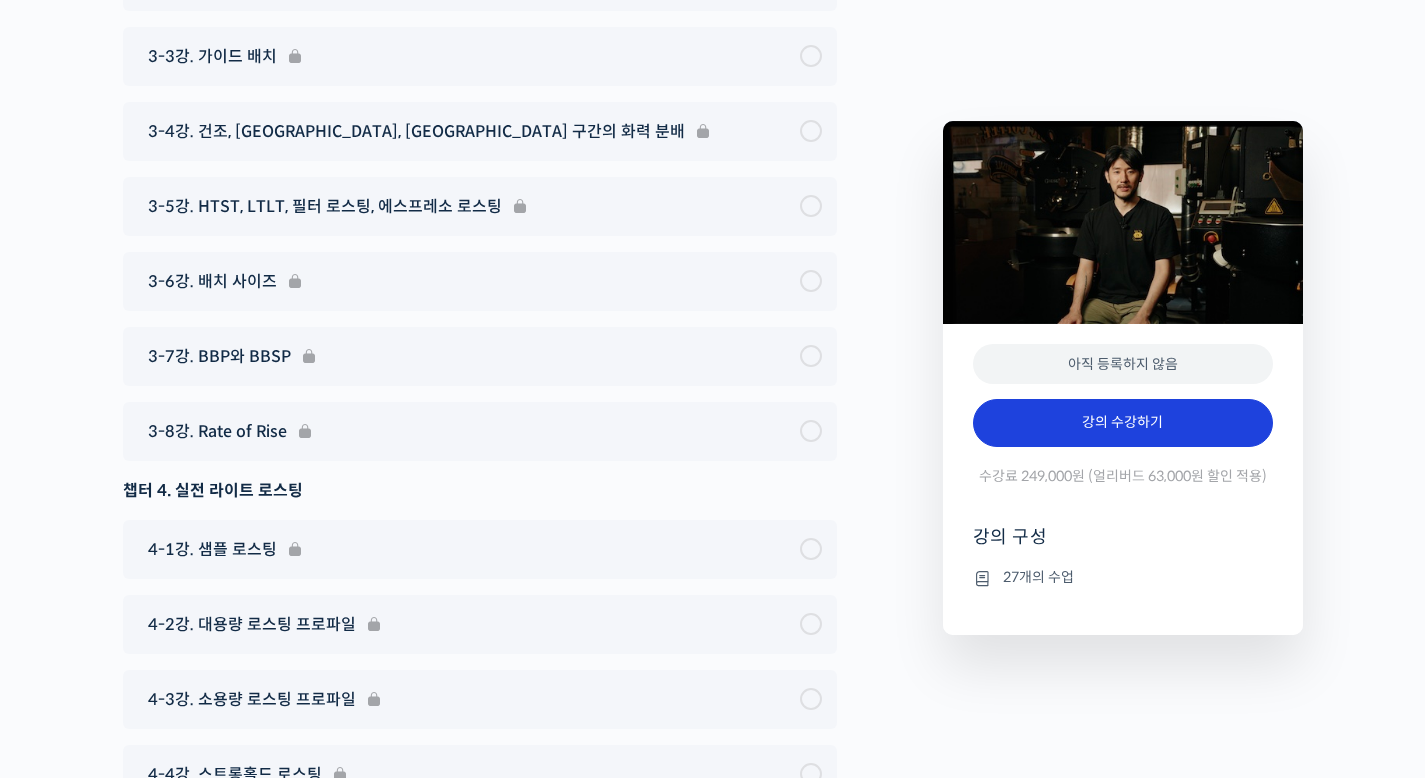 click on "강의 수강하기" at bounding box center (1123, 423) 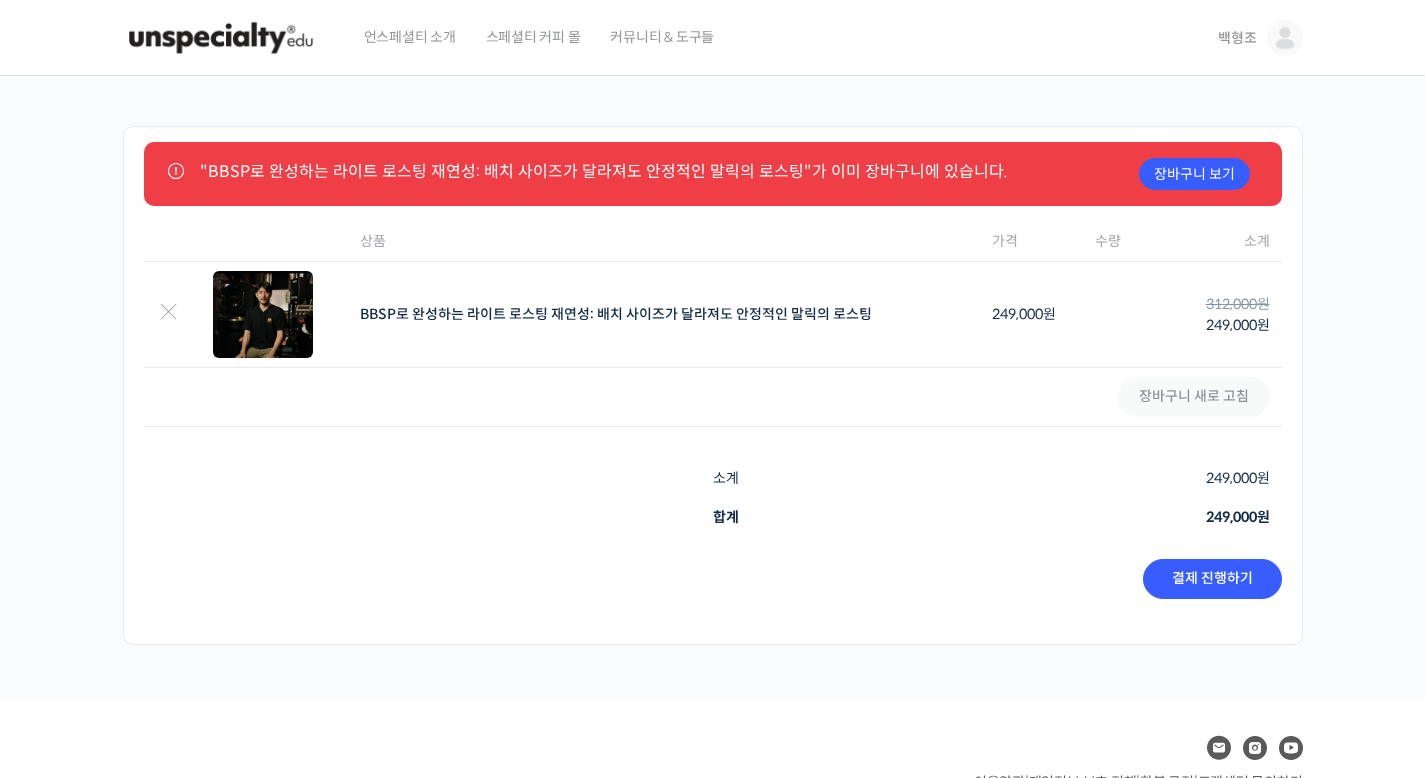 scroll, scrollTop: 112, scrollLeft: 0, axis: vertical 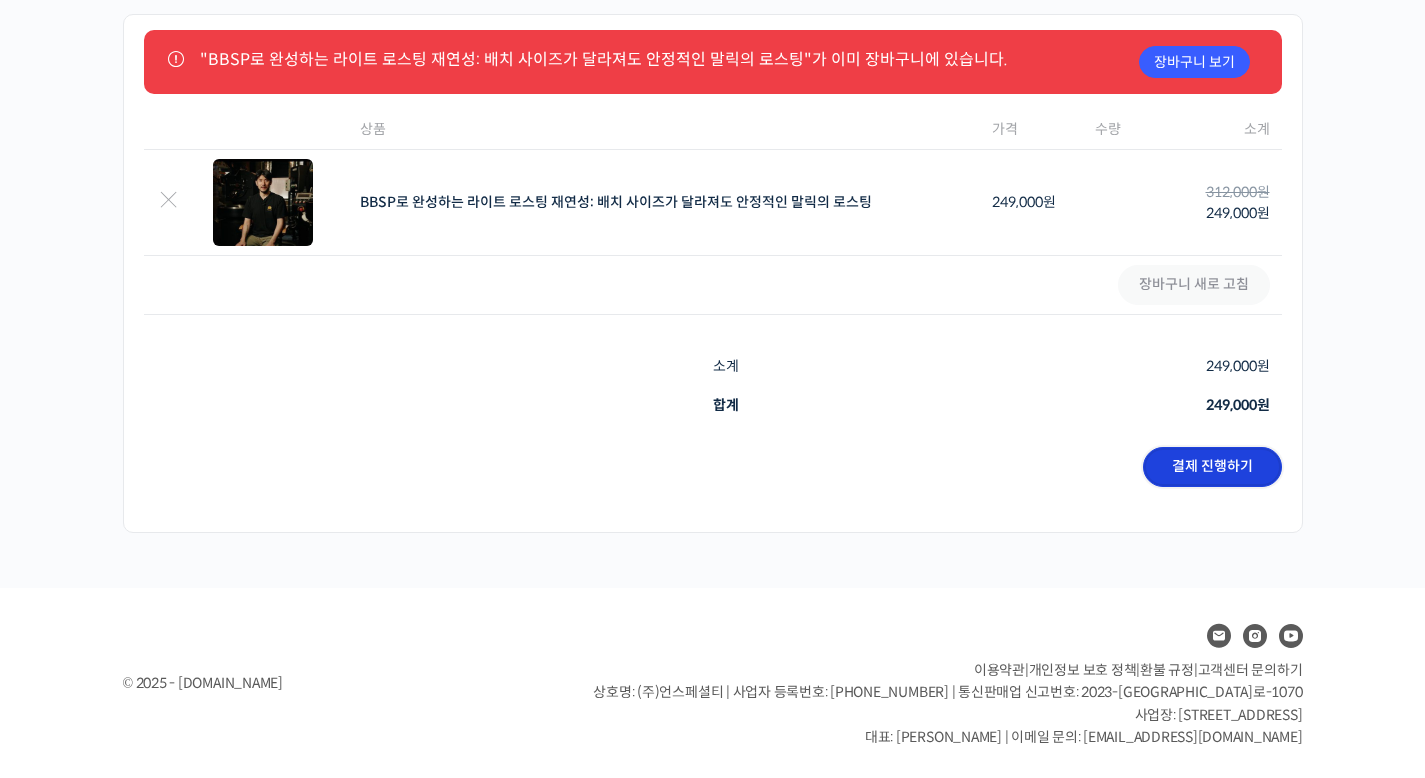 click on "결제 진행하기" at bounding box center (1212, 467) 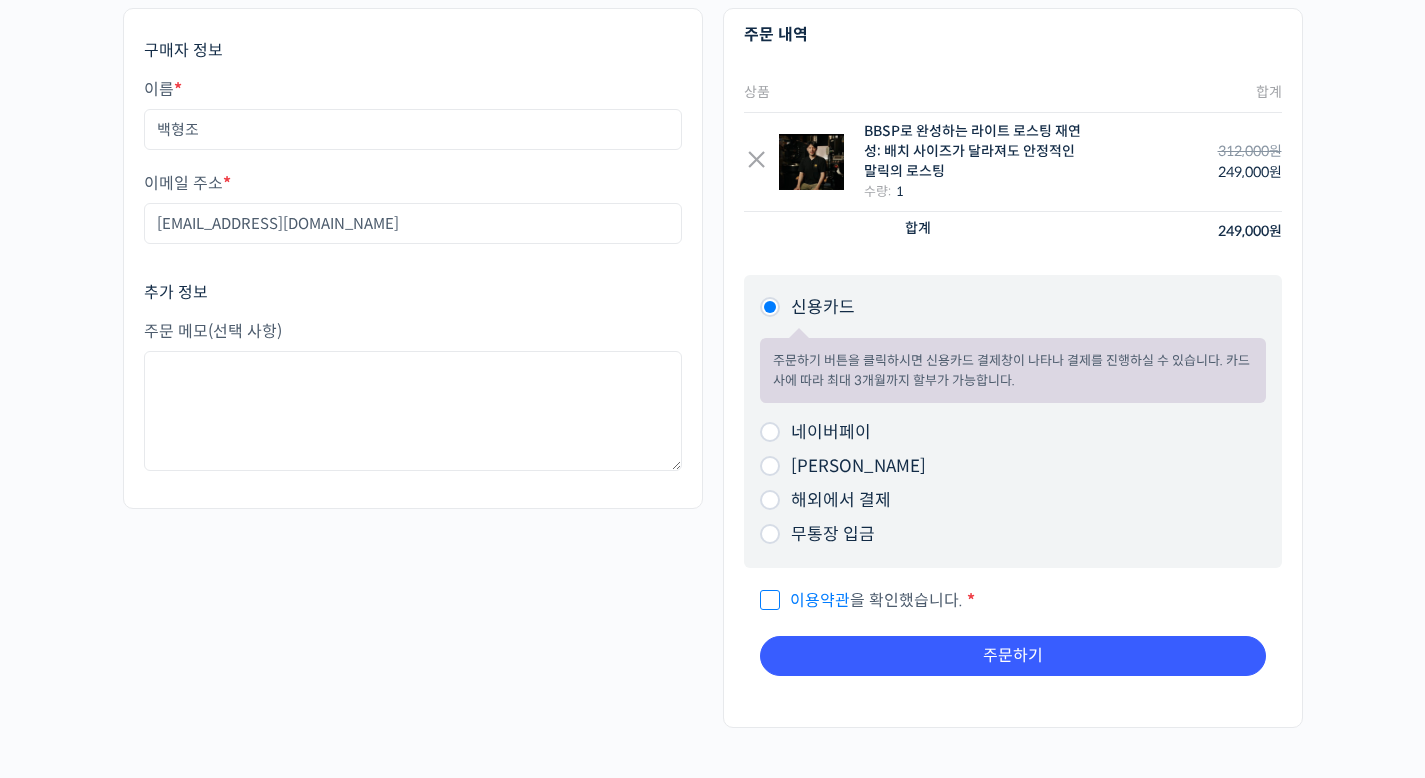 scroll, scrollTop: 132, scrollLeft: 0, axis: vertical 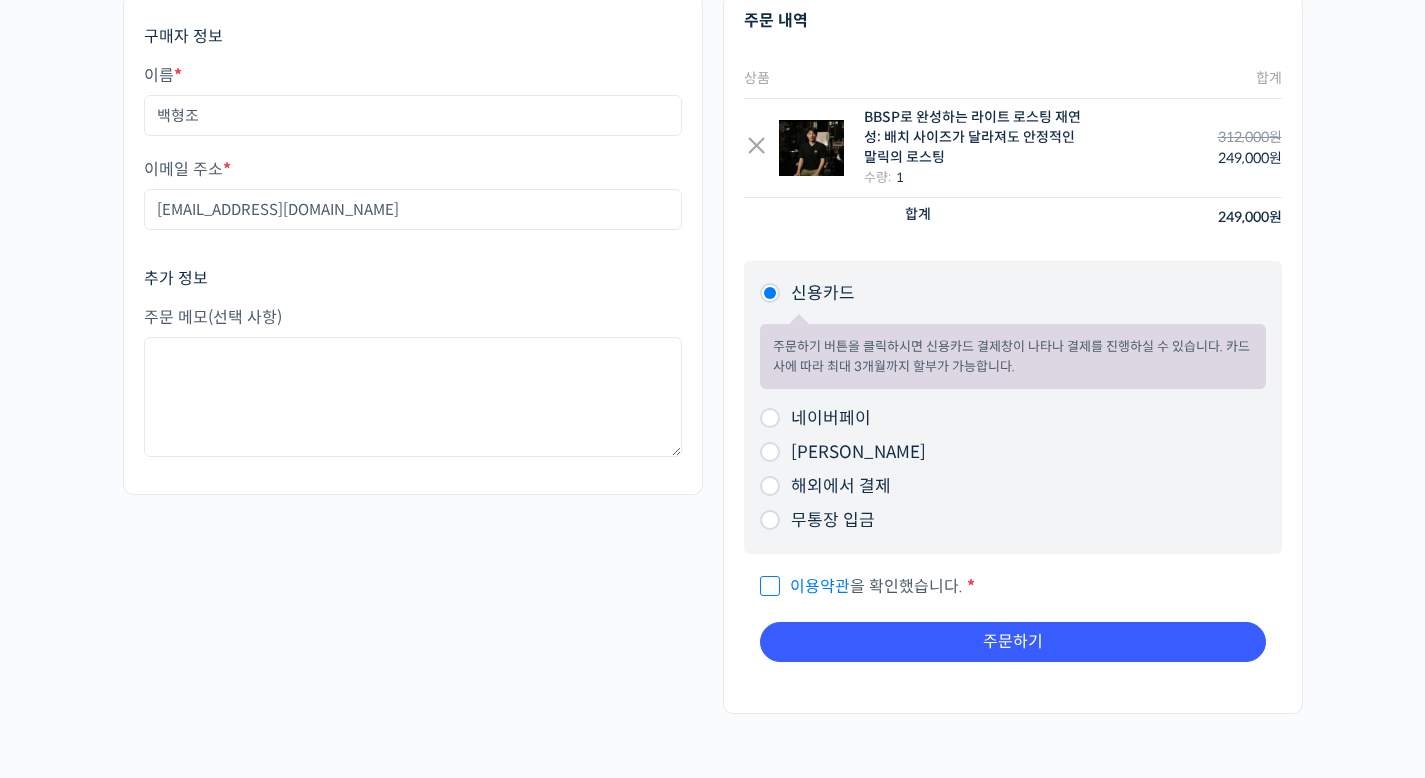 click on "네이버페이" at bounding box center [770, 418] 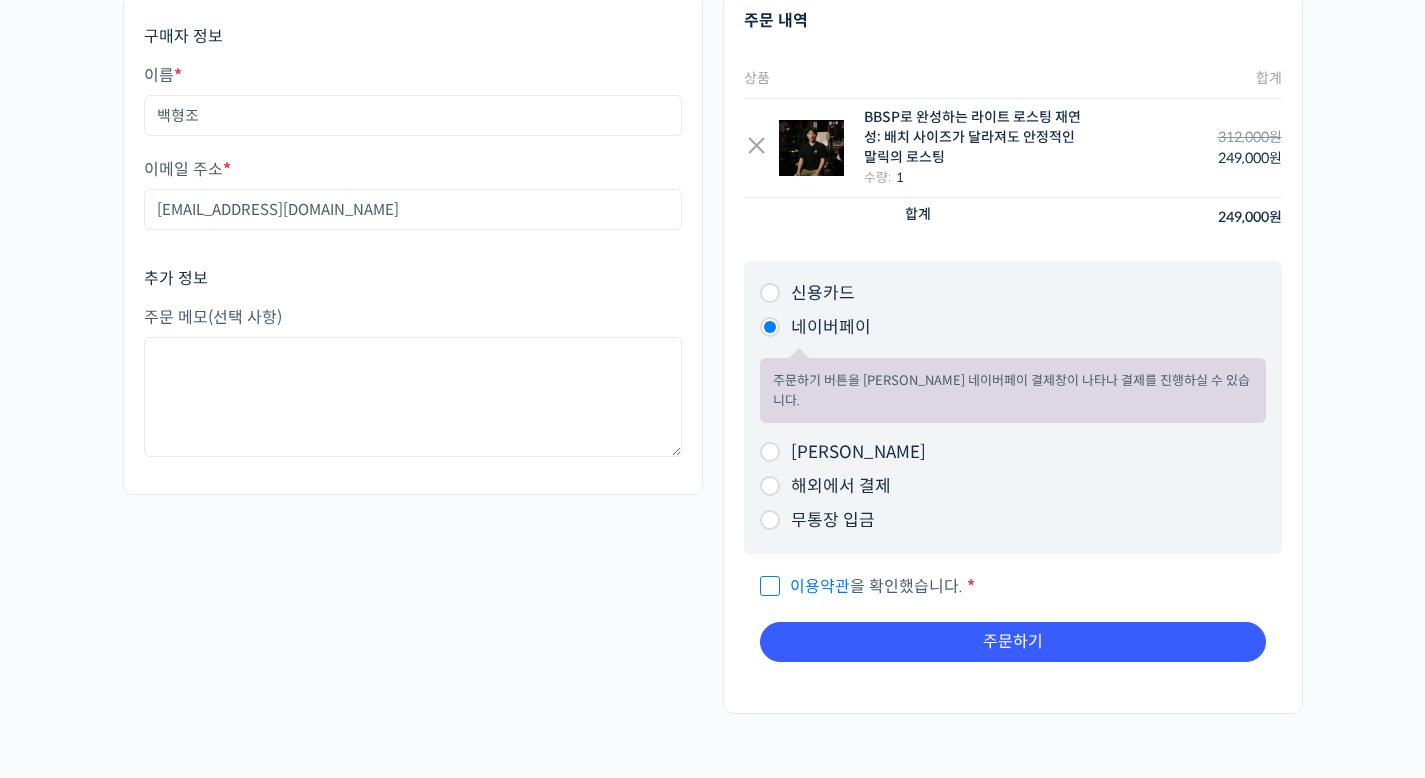 click on "이용약관 을 확인했습니다." at bounding box center [861, 586] 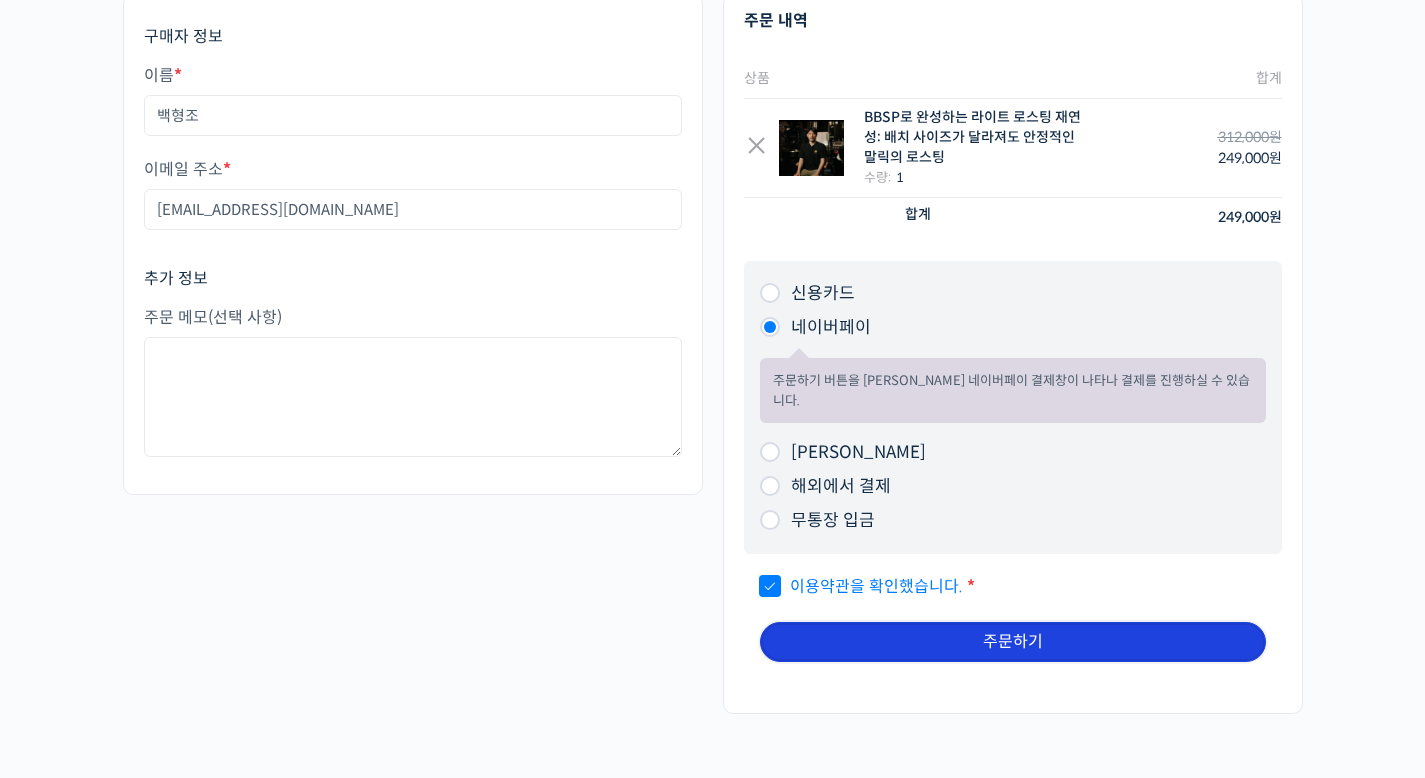 click on "주문하기" at bounding box center [1013, 642] 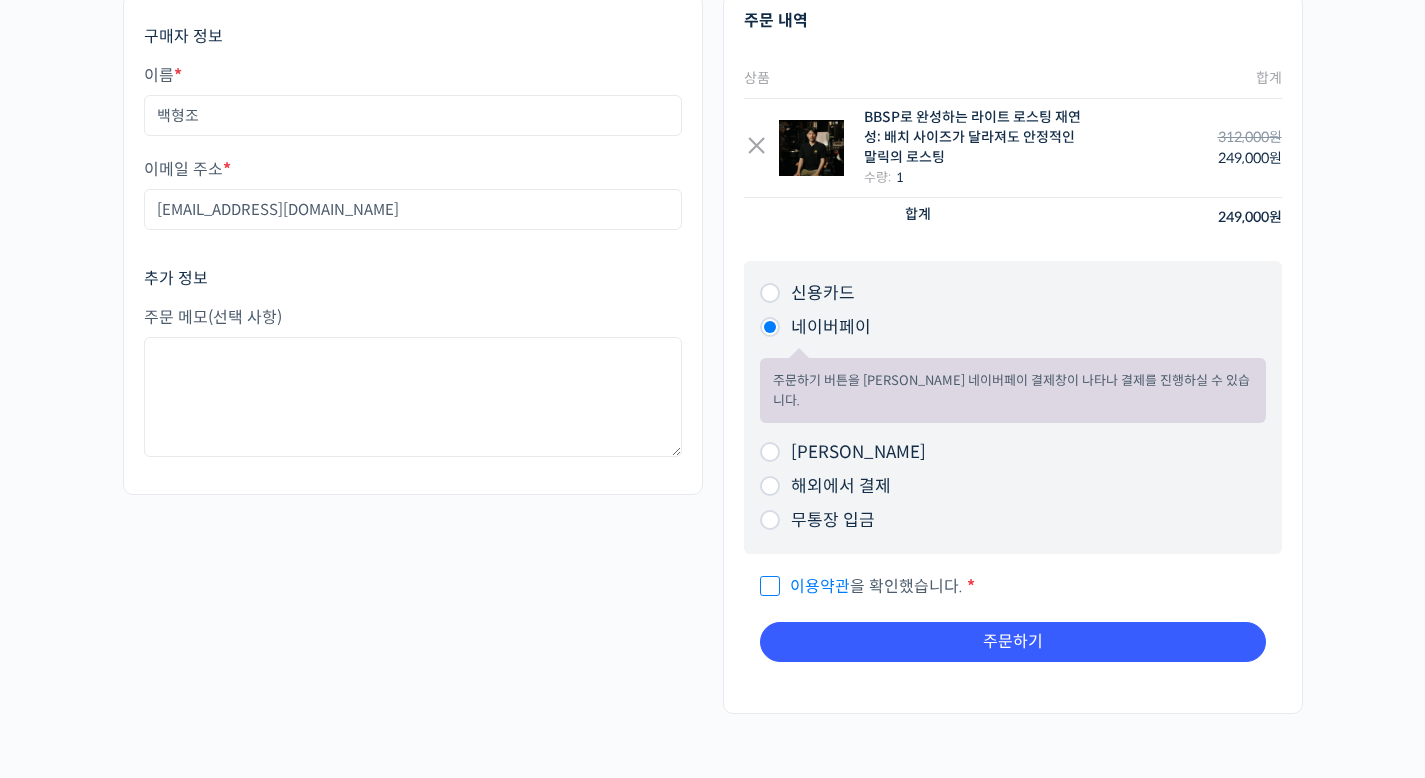 scroll, scrollTop: 0, scrollLeft: 0, axis: both 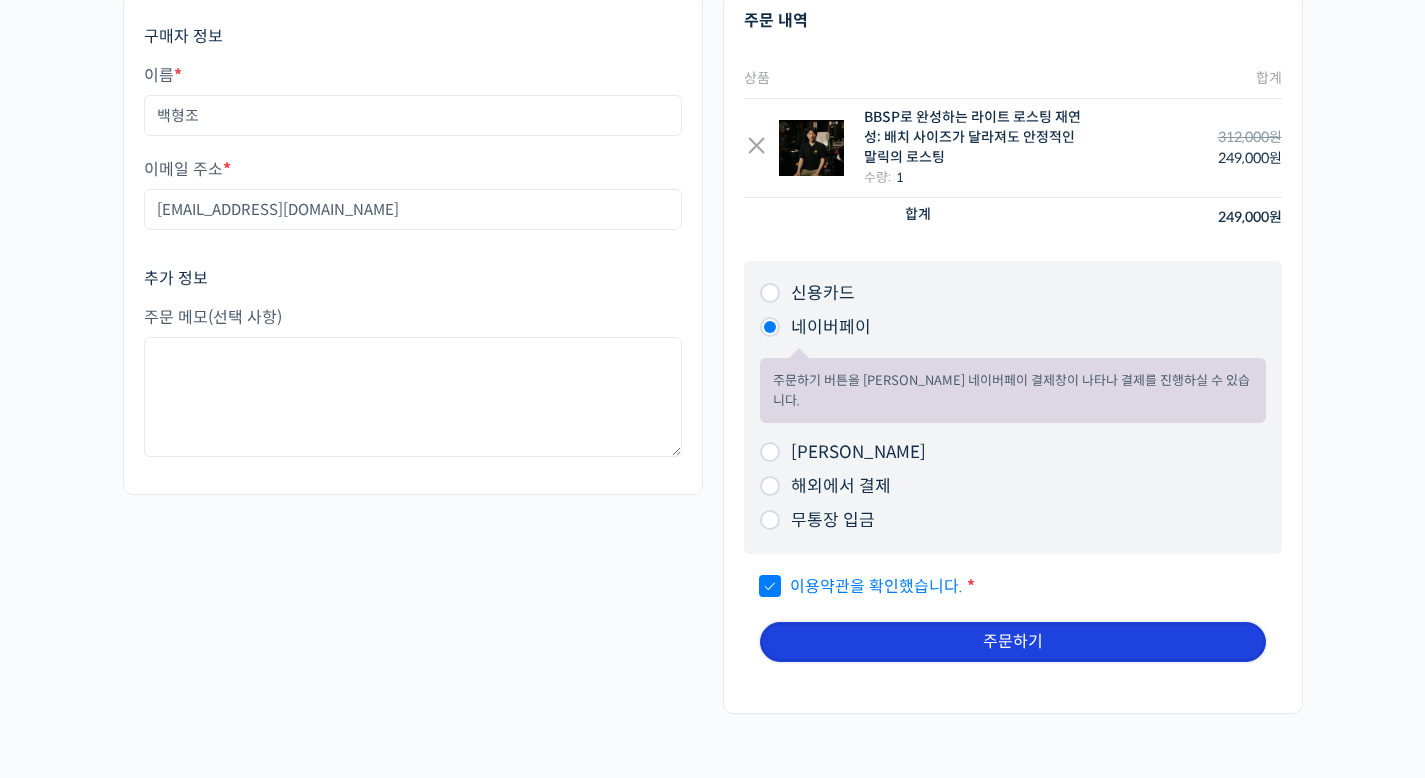 click on "주문하기" at bounding box center (1013, 642) 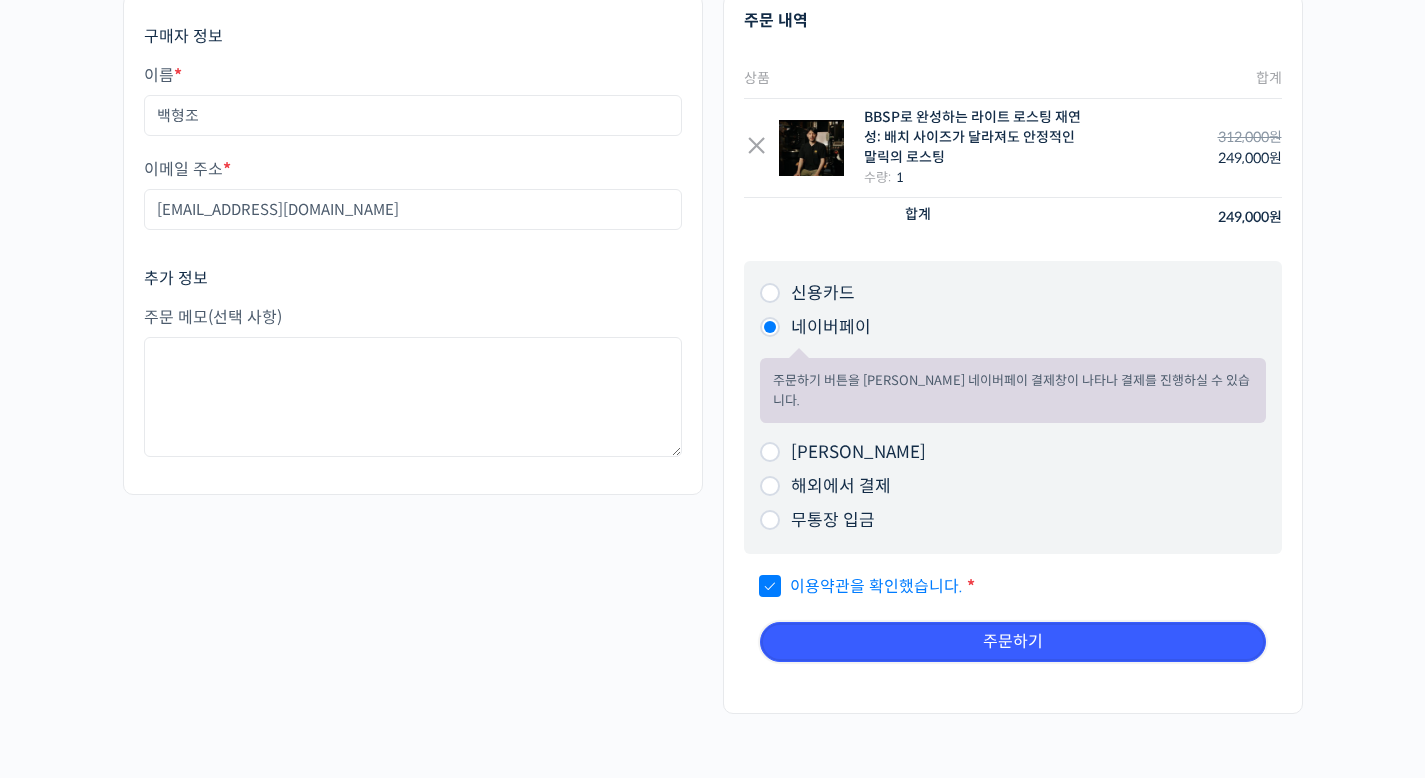 scroll, scrollTop: 0, scrollLeft: 0, axis: both 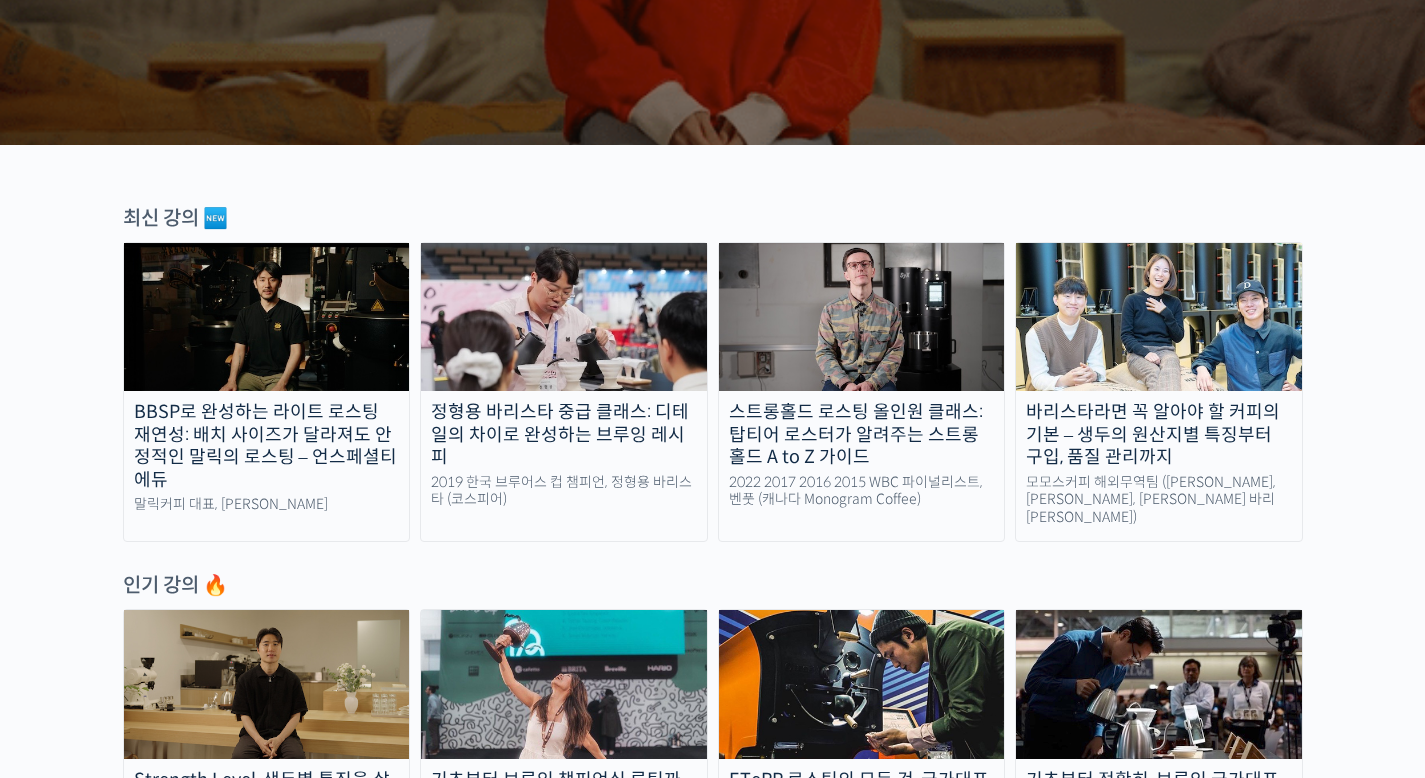click on "BBSP로 완성하는 라이트 로스팅 재연성: 배치 사이즈가 달라져도 안정적인 말릭의 로스팅 – 언스페셜티 에듀" at bounding box center [267, 446] 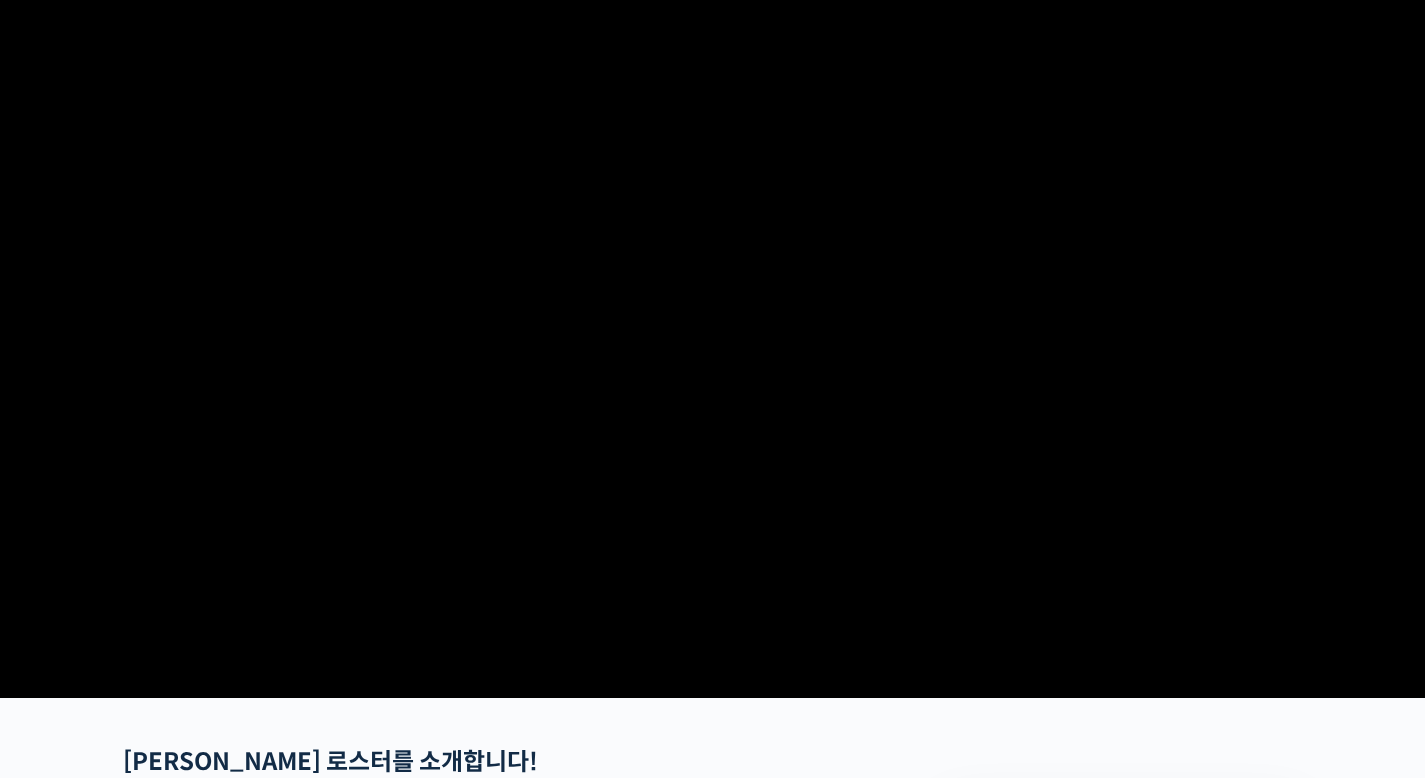 scroll, scrollTop: 79, scrollLeft: 0, axis: vertical 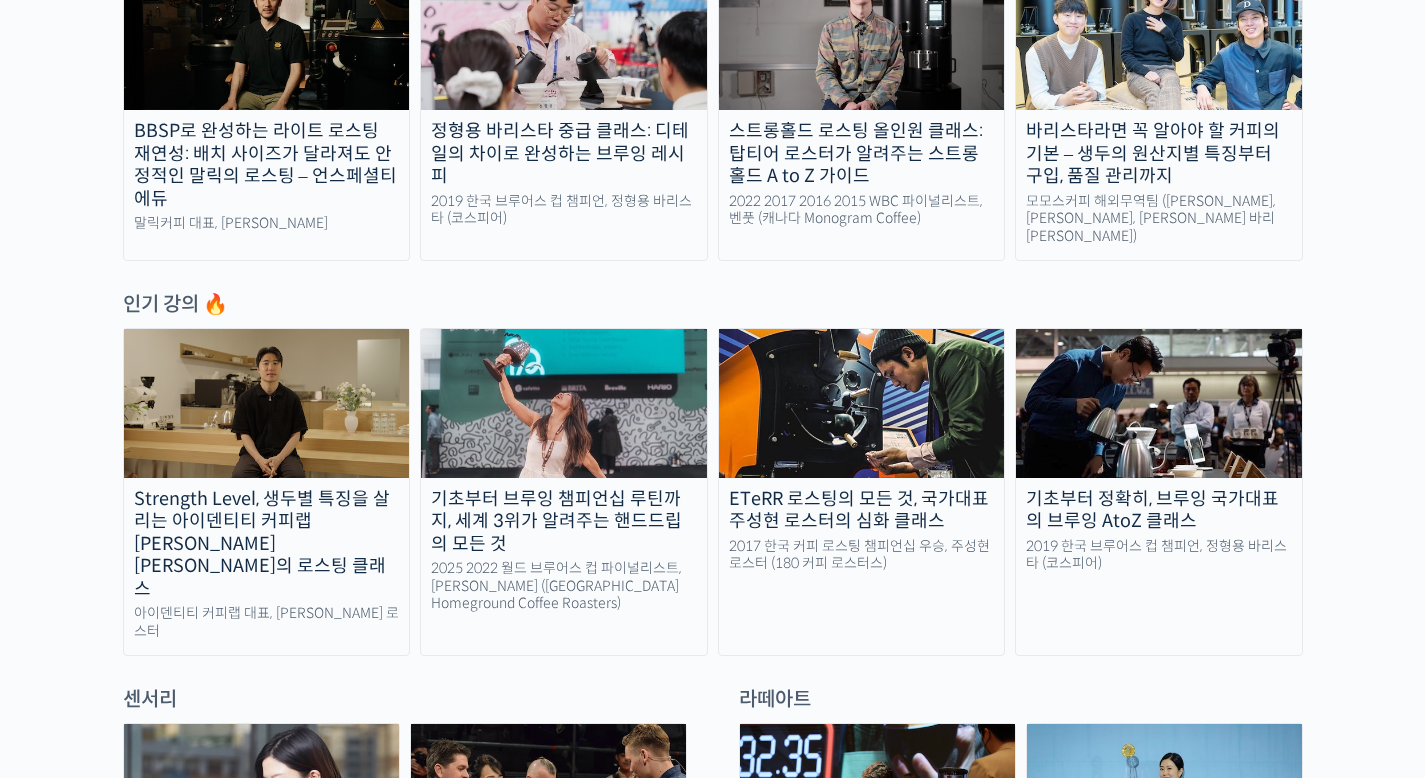 click on "2017 한국 커피 로스팅 챔피언십 우승, 주성현 로스터 (180 커피 로스터스)" at bounding box center (862, 555) 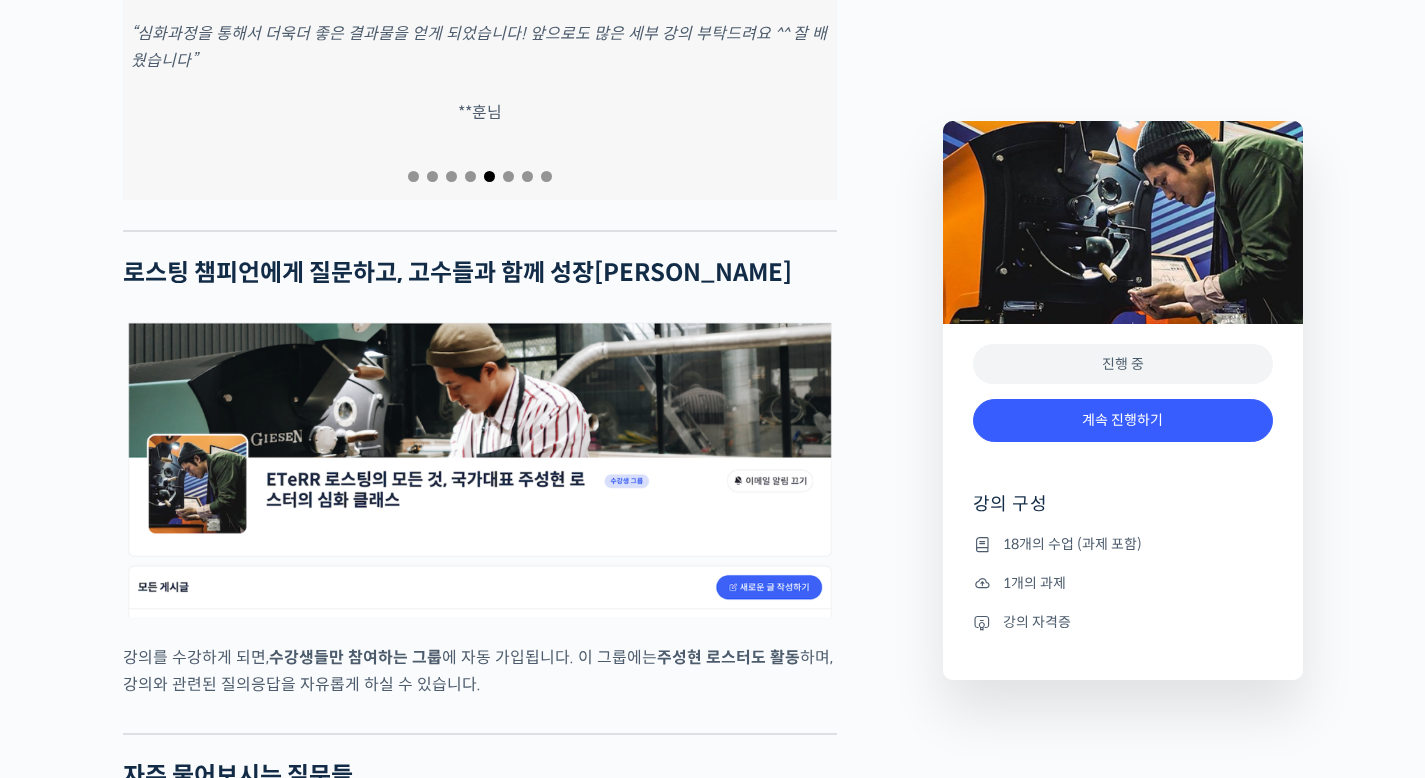 scroll, scrollTop: 8486, scrollLeft: 0, axis: vertical 